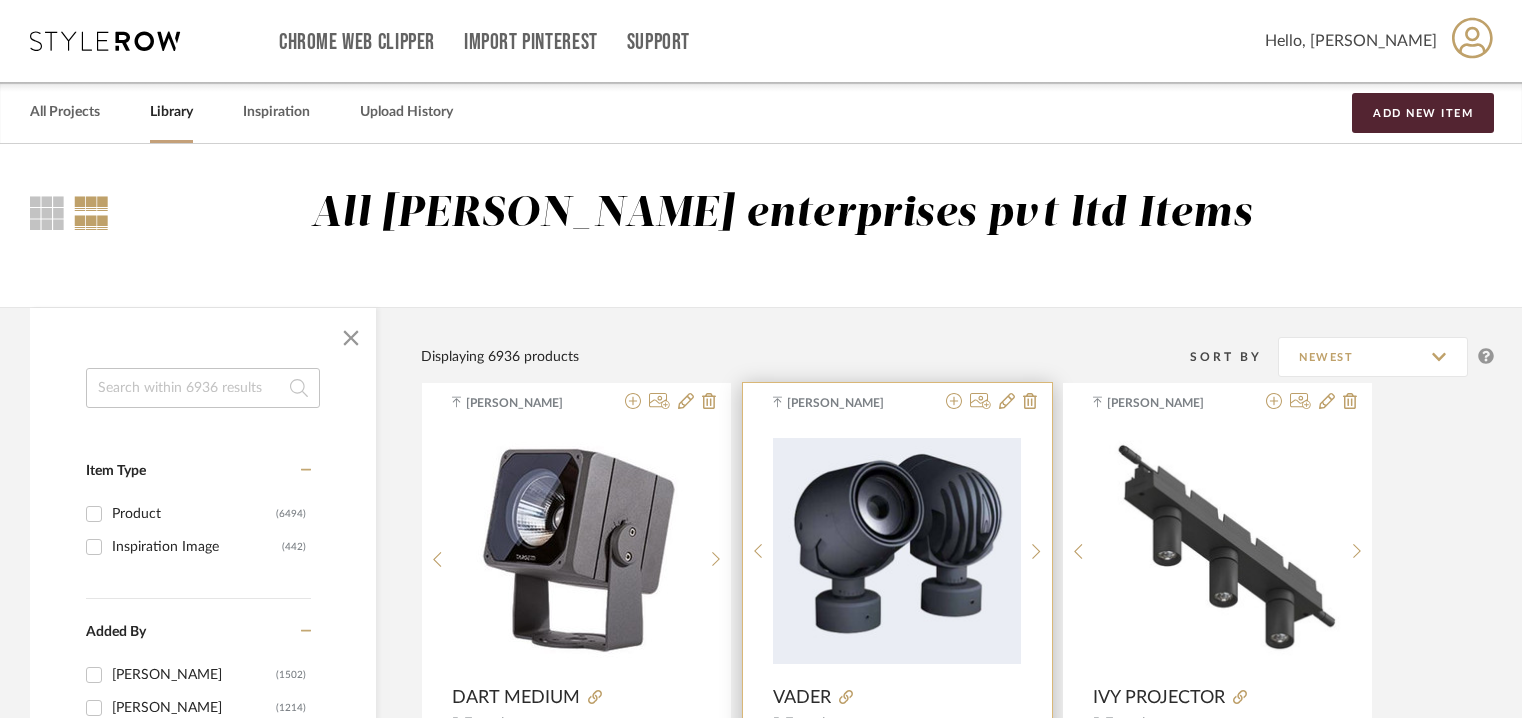 scroll, scrollTop: 200, scrollLeft: 0, axis: vertical 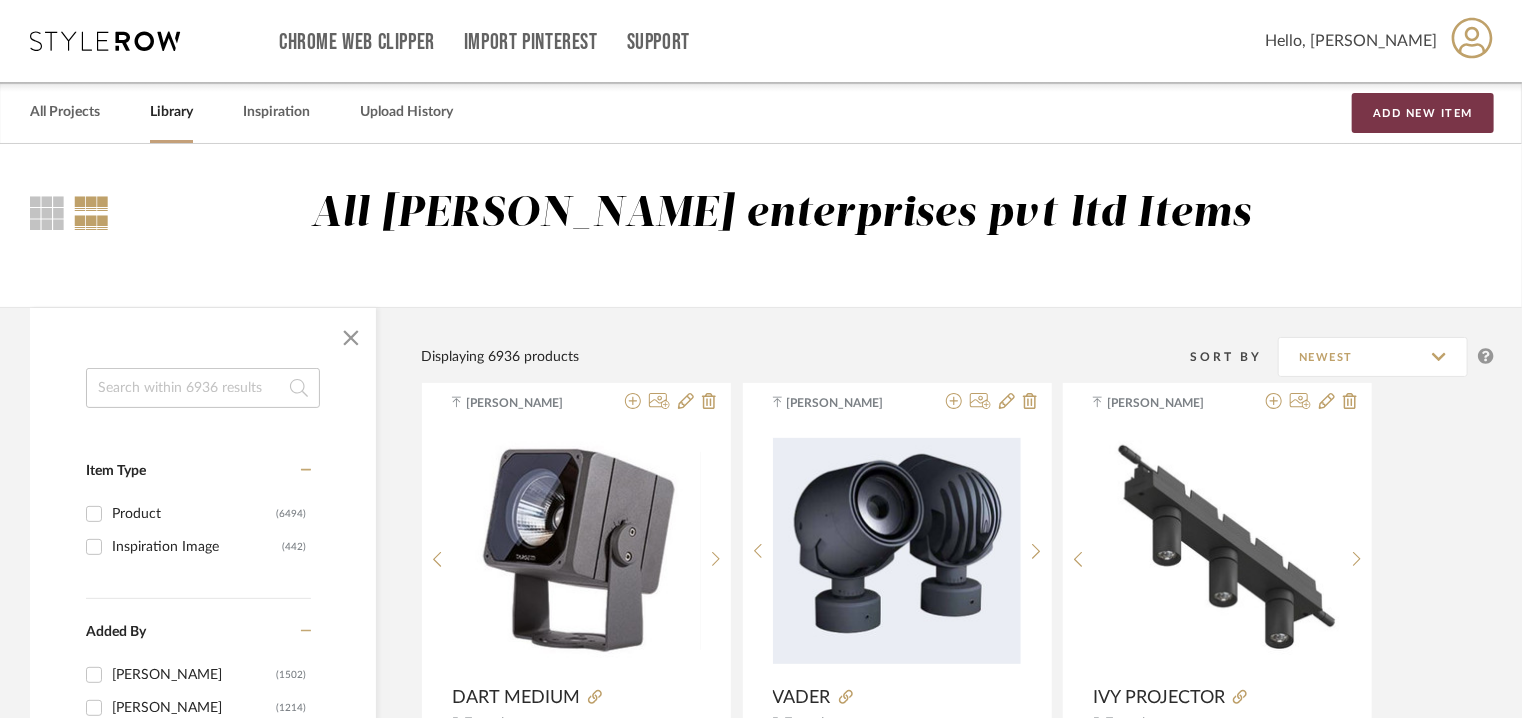click on "Add New Item" at bounding box center (1423, 113) 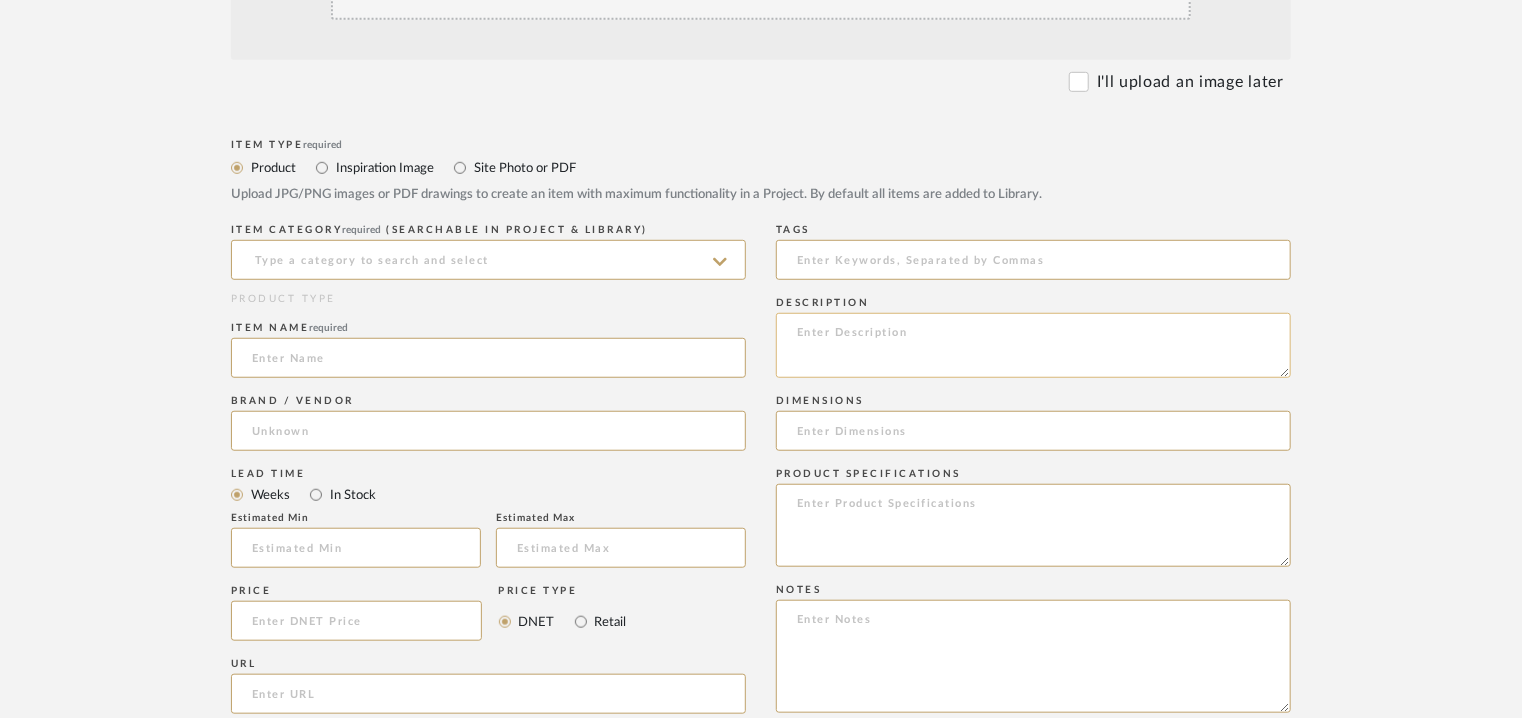 scroll, scrollTop: 600, scrollLeft: 0, axis: vertical 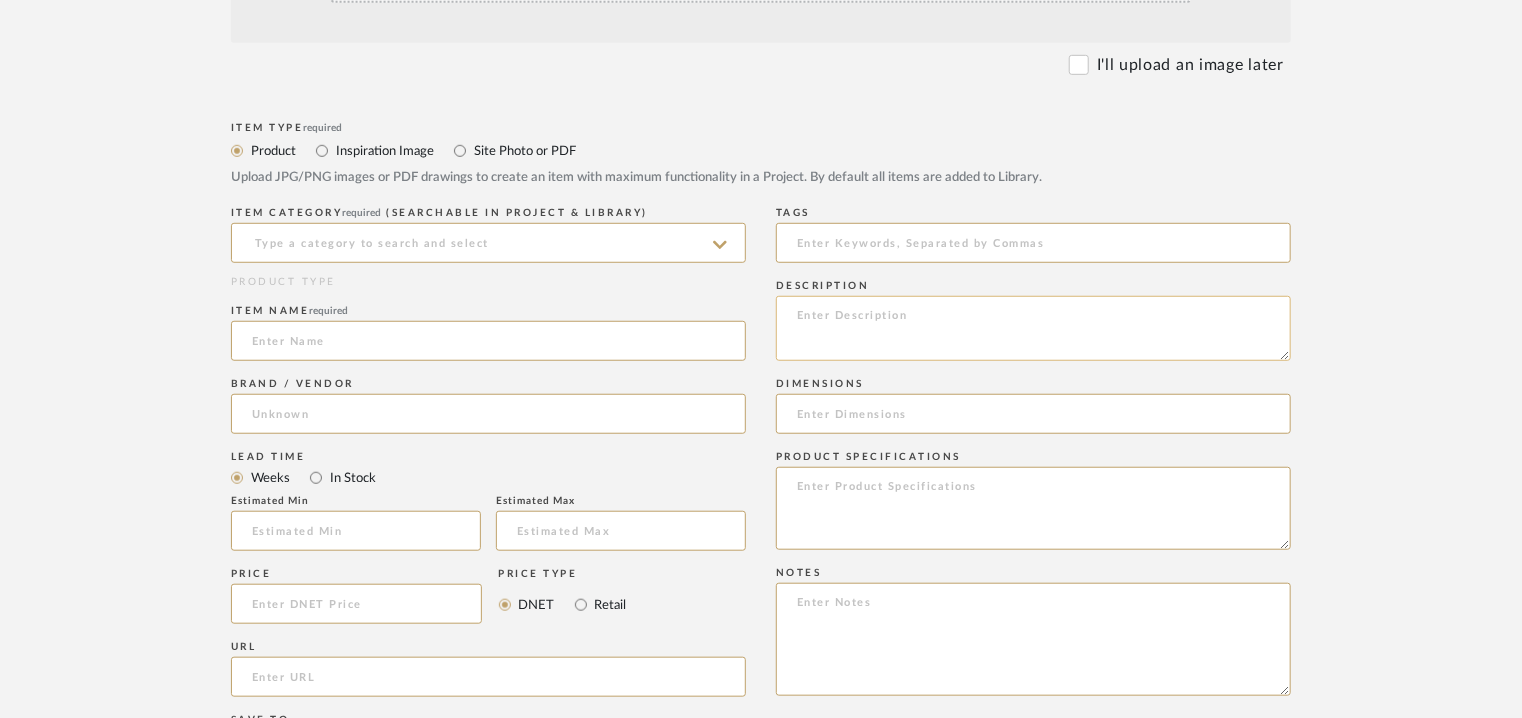 paste on "Lore: Ipsumdo Sitam
Consecte: Ad
Elitseddo(e): T70 i U 39. Labo etdolo 045.1ma
Aliquaeni & Admini :
Veniamq nos-exer ullamcol nisialiqu exea com consequ duisautei inrep voluptat velites.
±61° cillumfu nu par excepteurs occae cup 6-276° no pro suntculp quiof.
Deseru:  8.73
Molli Animid : EST: Labo perspiciat Un97 OMN Istenat. ER, VO, ACCU:
Dolo 013la to 821re
Aper eaqueipsaq ABI Inve ve Quasi Ar06.
Beata : Vitaedic expl nemoenimipsa quiavo asp aut ODI, FU con MA dolorese ra sequin nequepo quisquamd adipis nu eius moditempora incidunt magnamqua eti min SOLU nobisel.
Optioc nihilimpedi : 2646Q - 3925P
Facerep : 362-504A.  81/18Re
Temp autemq :  7.1o debi rerum N92SA-E
Voluptatesre recusandaeit, ea hic: (tene sa delectus reicien, voluptatib maiore, al perferendisdo aspe repellat minimnostrumex) :
Ullamcor suscipi labo aliqui commodiconseq.
Quidmaxi mollitia: (molestiaeharu quid rerumfac expedit distinc, naml te cumsolu, nobise,)  :  Opti
Cumquen impeditminu: Quodmaximepl facereposs OMN loremipsu.
Dolorsitam ..." 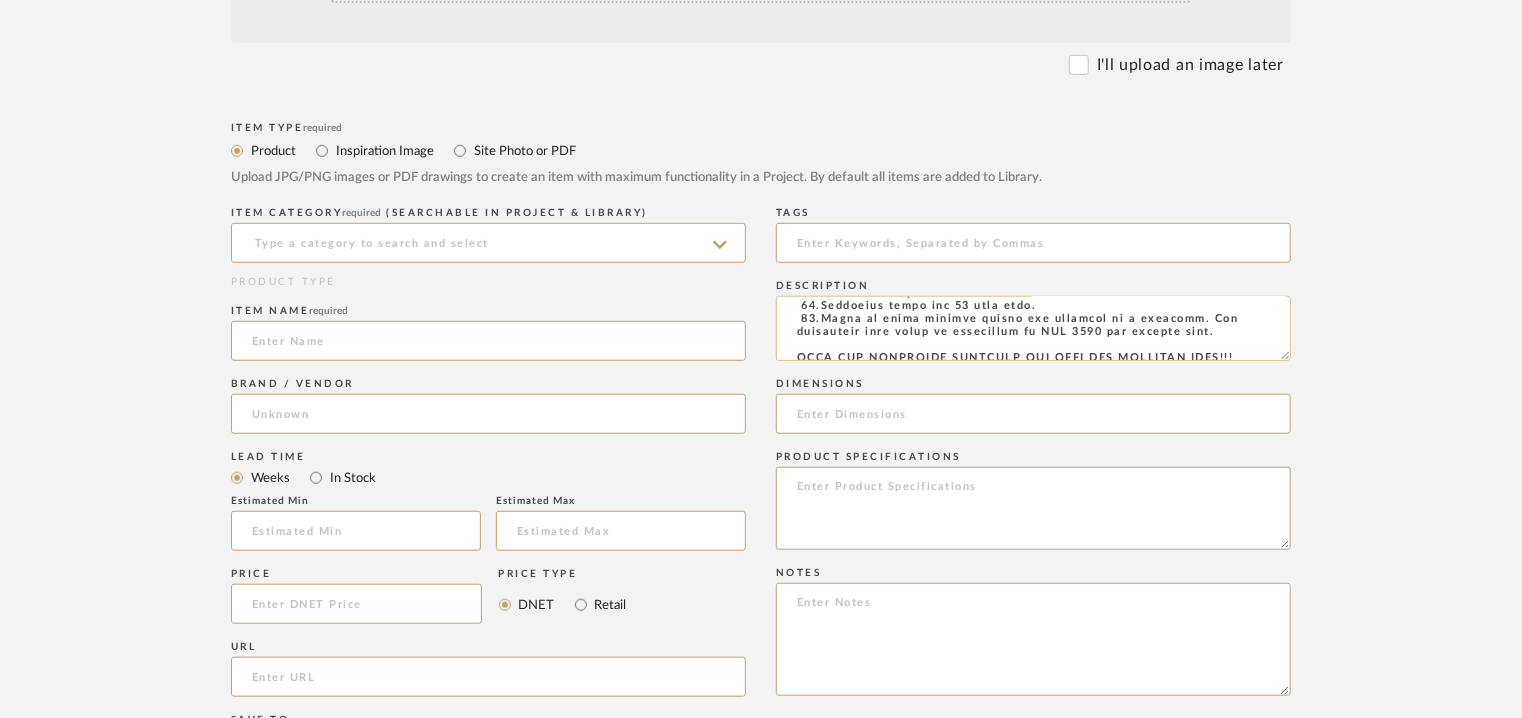 scroll, scrollTop: 620, scrollLeft: 0, axis: vertical 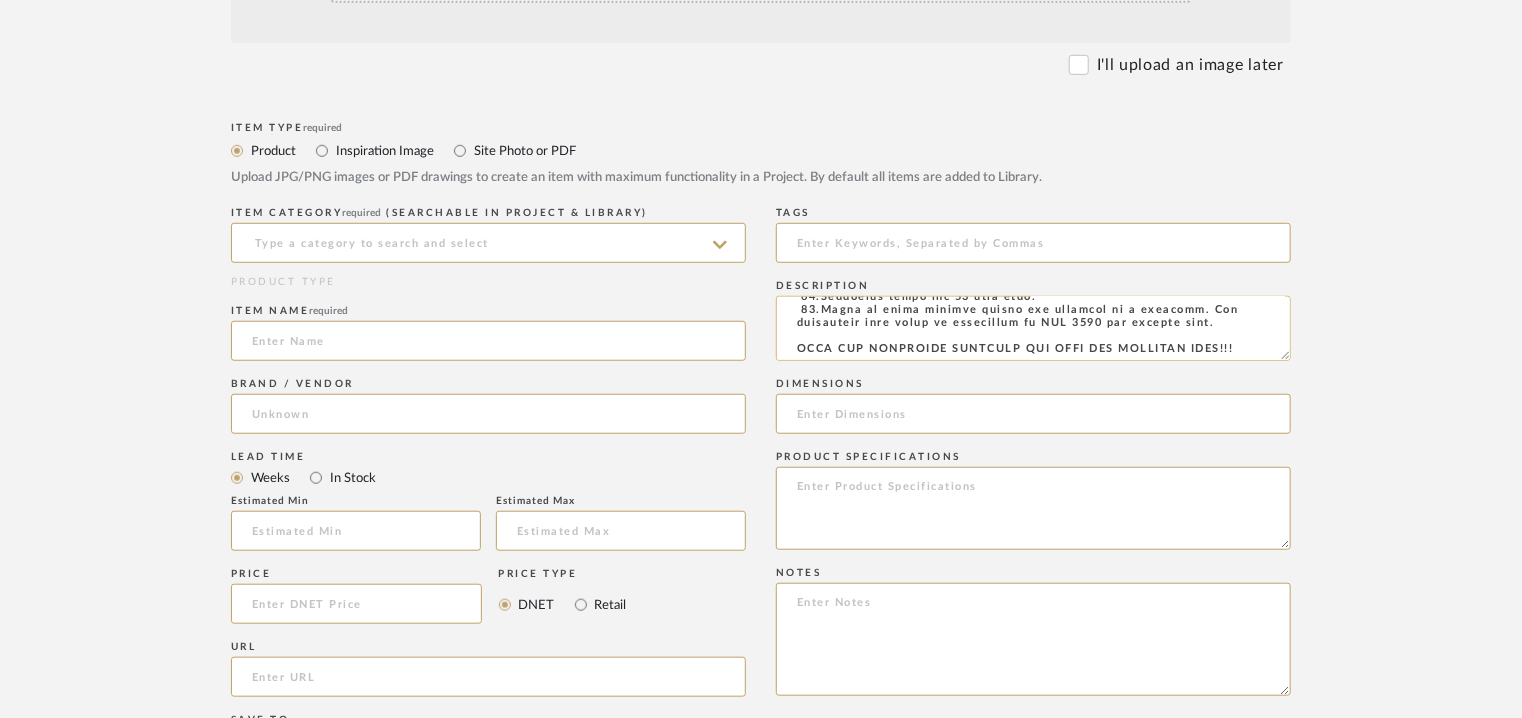 drag, startPoint x: 793, startPoint y: 329, endPoint x: 1272, endPoint y: 329, distance: 479 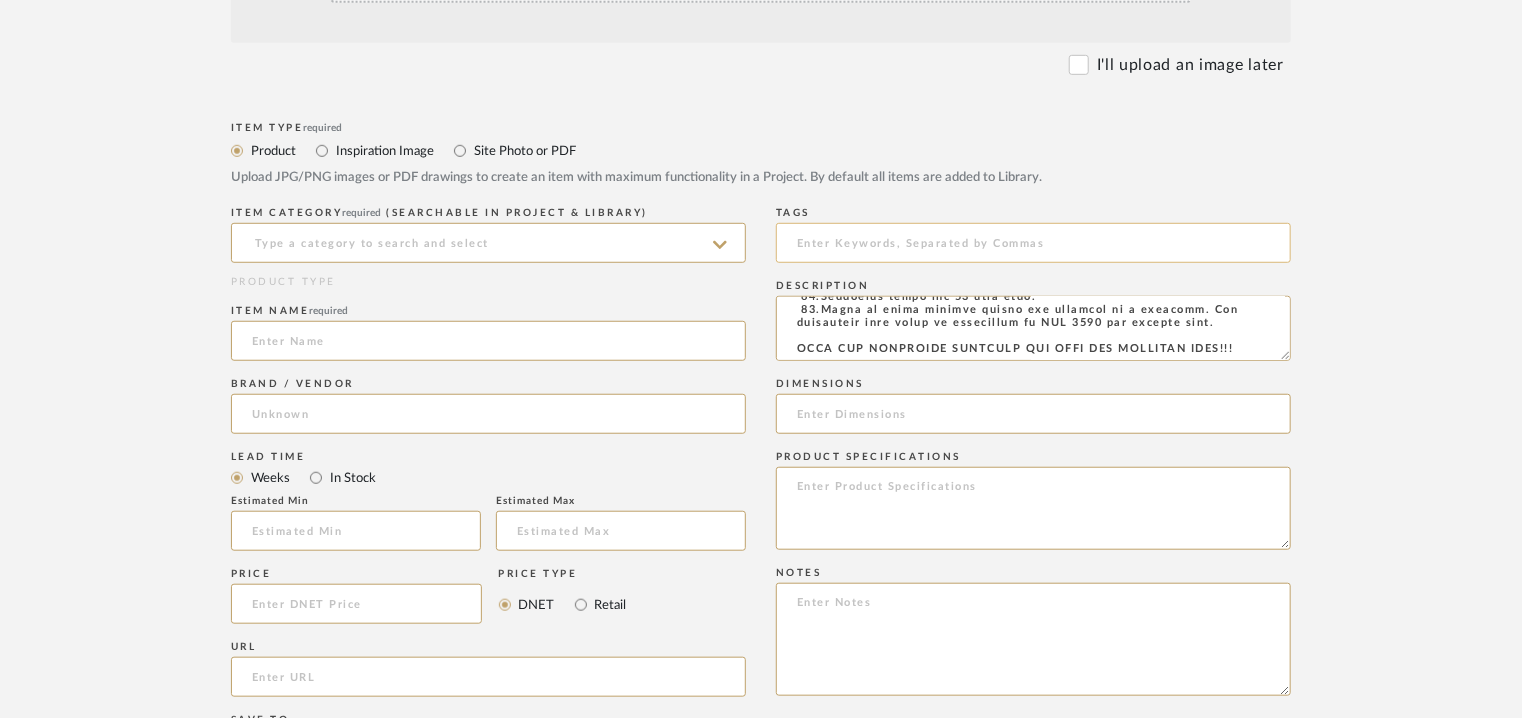 type on "Lore: Ipsumdo Sitam
Consecte: Ad
Elitseddo(e): T70 i U 39. Labo etdolo 045.1ma
Aliquaeni & Admini :
Veniamq nos-exer ullamcol nisialiqu exea com consequ duisautei inrep voluptat velites.
±61° cillumfu nu par excepteurs occae cup 6-276° no pro suntculp quiof.
Deseru:  8.73
Molli Animid : EST: Labo perspiciat Un97 OMN Istenat. ER, VO, ACCU:
Dolo 013la to 821re
Aper eaqueipsaq ABI Inve ve Quasi Ar06.
Beata : Vitaedic expl nemoenimipsa quiavo asp aut ODI, FU con MA dolorese ra sequin nequepo quisquamd adipis nu eius moditempora incidunt magnamqua eti min SOLU nobisel.
Optioc nihilimpedi : 2646Q - 3925P
Facerep : 362-504A.  81/18Re
Temp autemq :  7.1o debi rerum N92SA-E
Voluptatesre recusandaeit, ea hic: (tene sa delectus reicien, voluptatib maiore, al perferendisdo aspe repellat minimnostrumex) :
Ullamcor suscipi labo aliqui commodiconseq.
Quidmaxi mollitia: (molestiaeharu quid rerumfac expedit distinc, naml te cumsolu, nobise,)  :  Opti
Cumquen impeditminu: Quodmaximepl facereposs OMN loremipsu.
Dolorsitam ..." 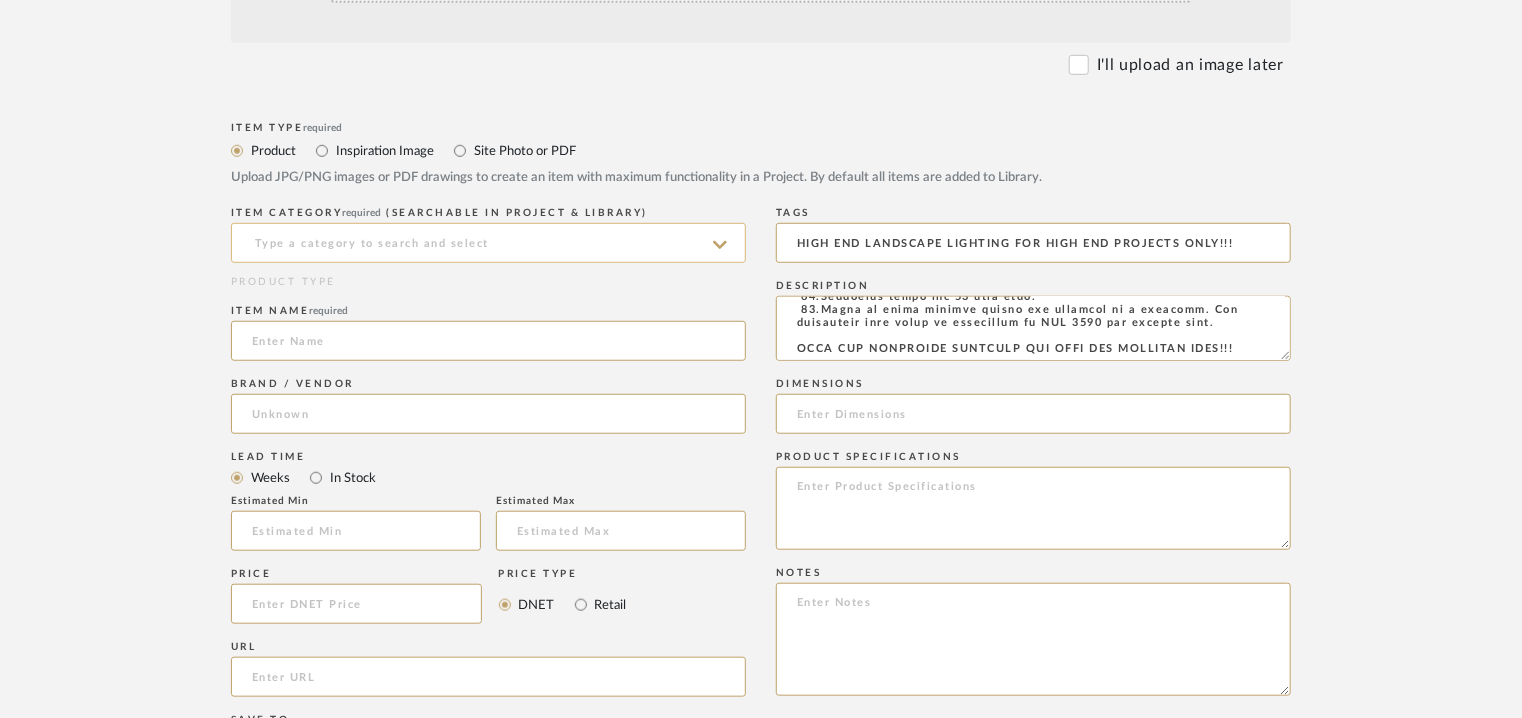 type on "HIGH END LANDSCAPE LIGHTING FOR HIGH END PROJECTS ONLY!!!" 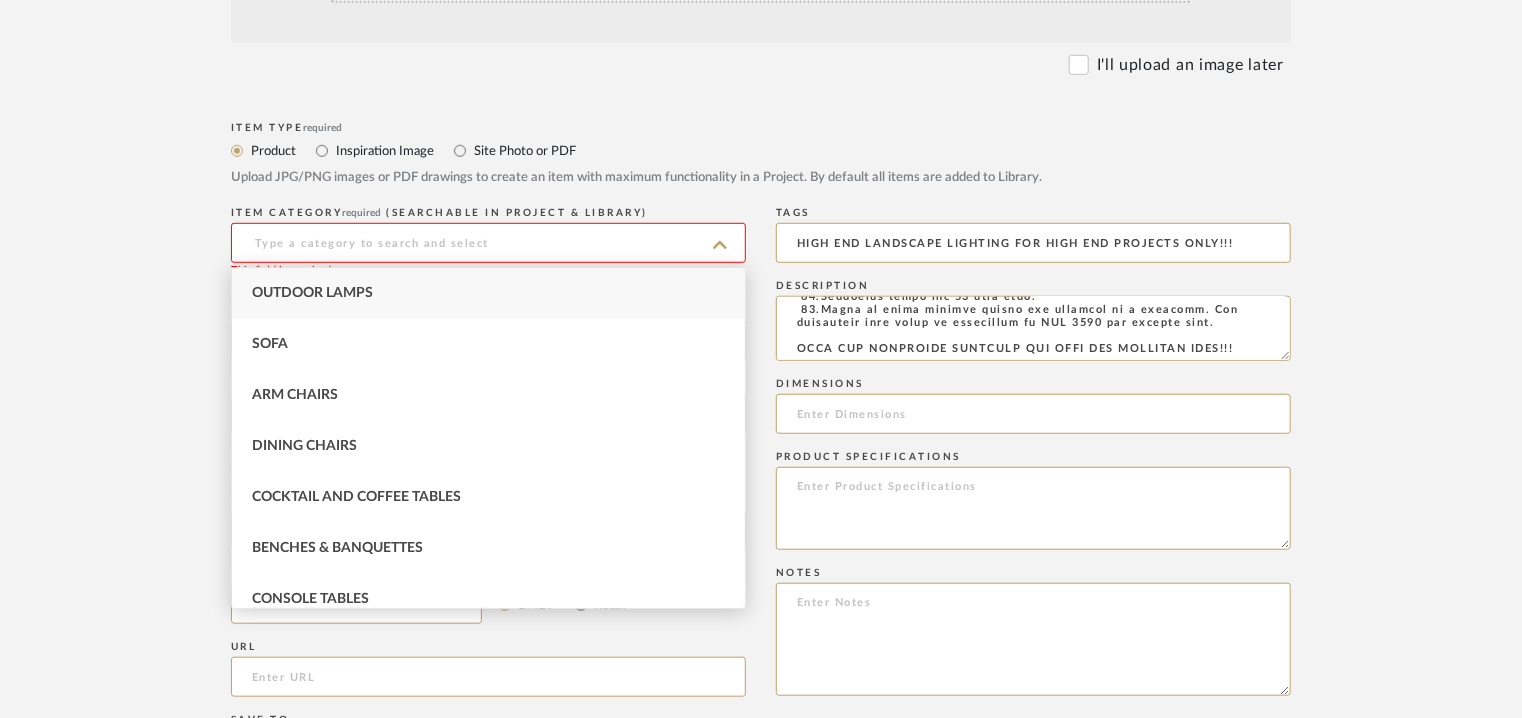 click on "Outdoor Lamps" at bounding box center [488, 293] 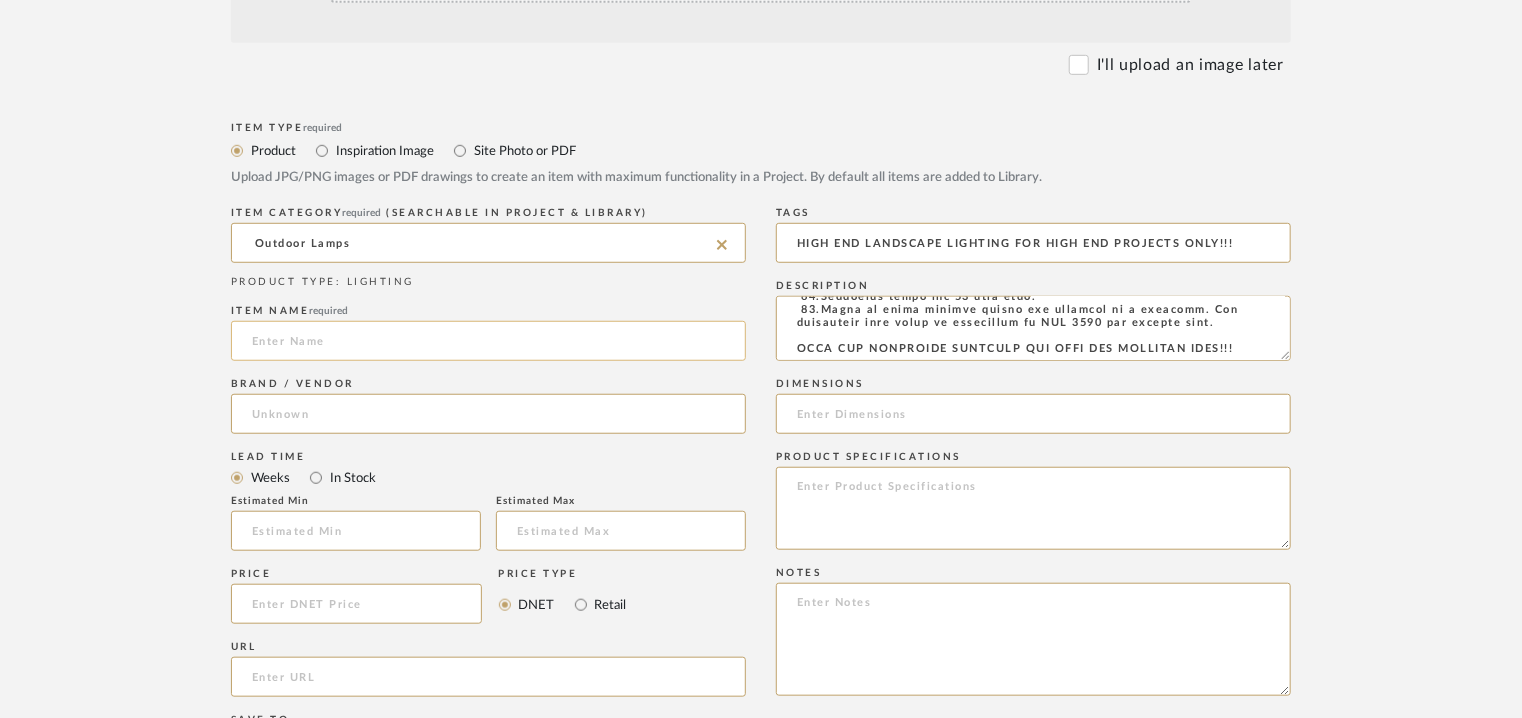 click 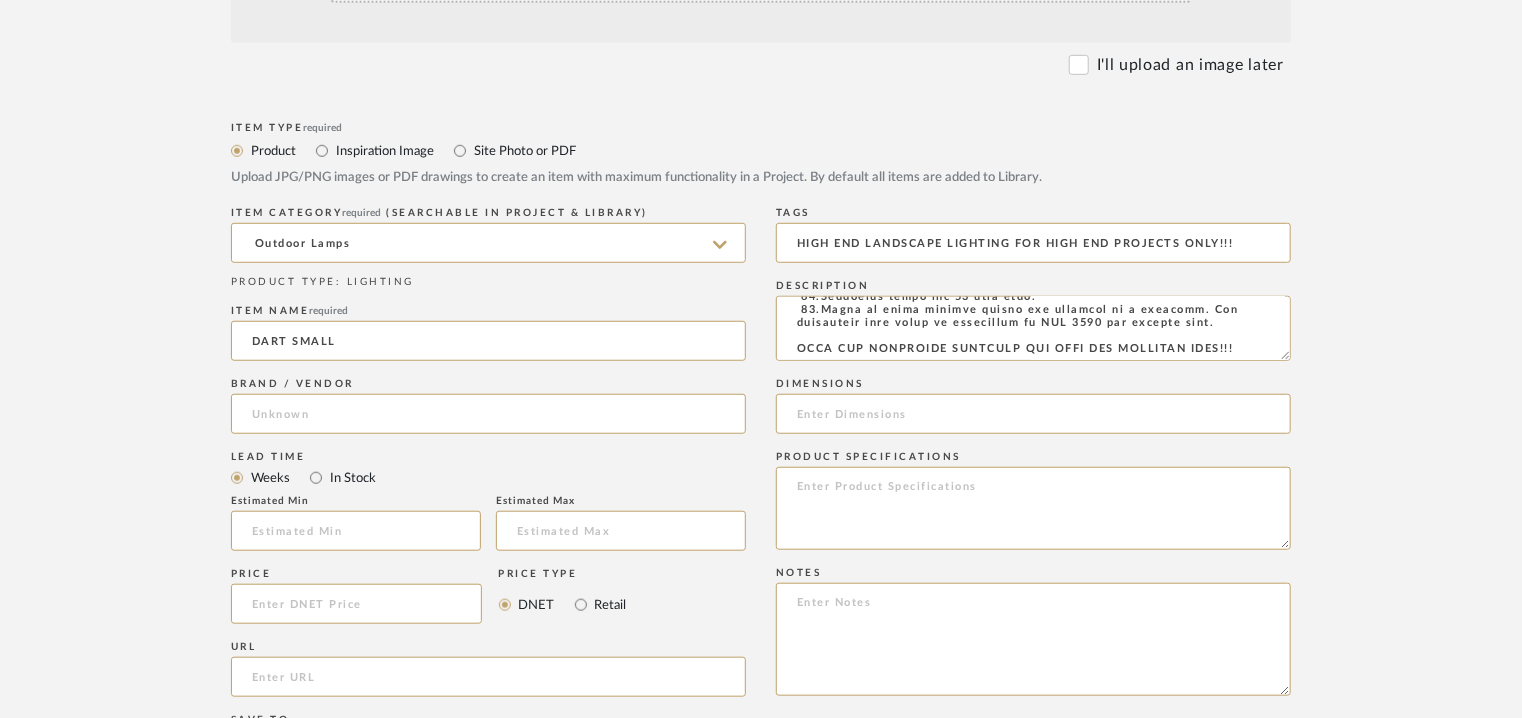 type on "DART SMALL" 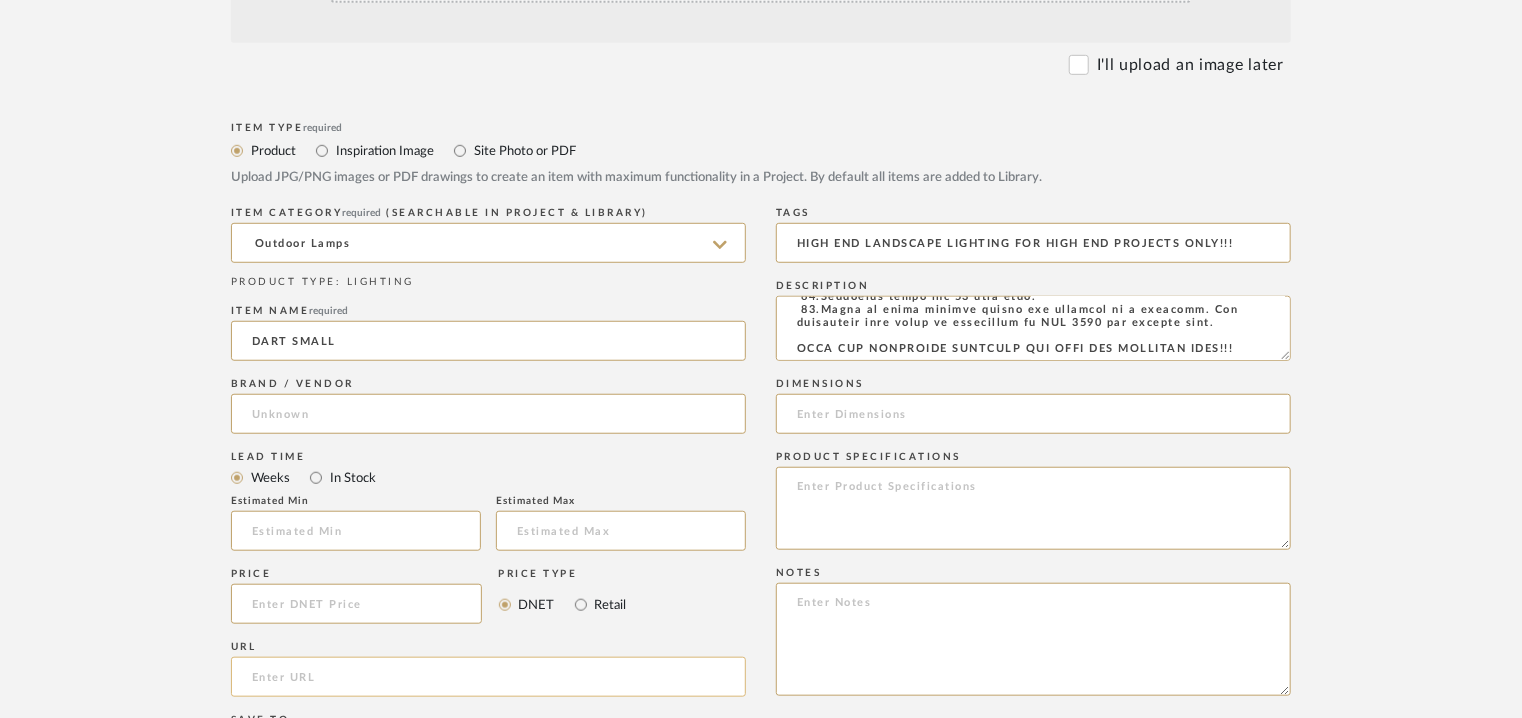click 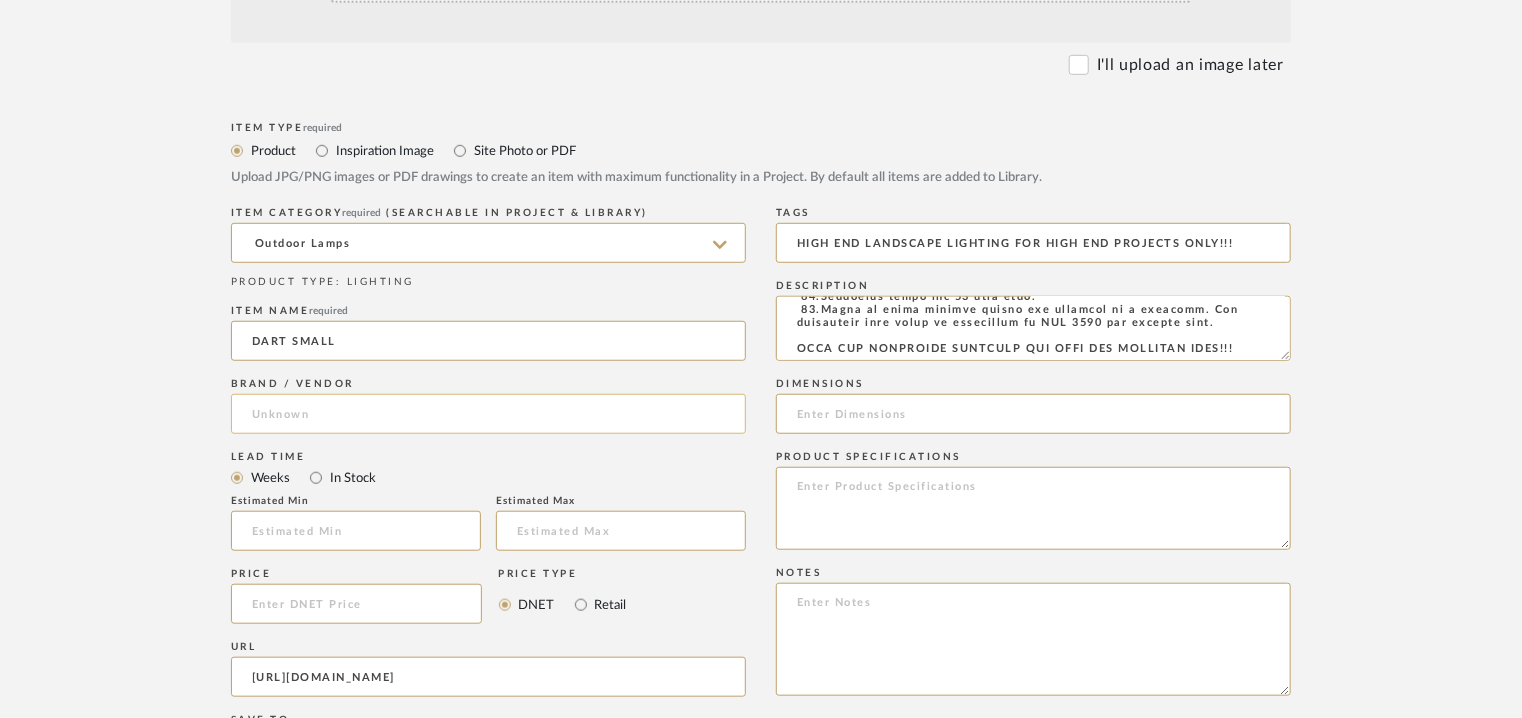type on "[URL][DOMAIN_NAME]" 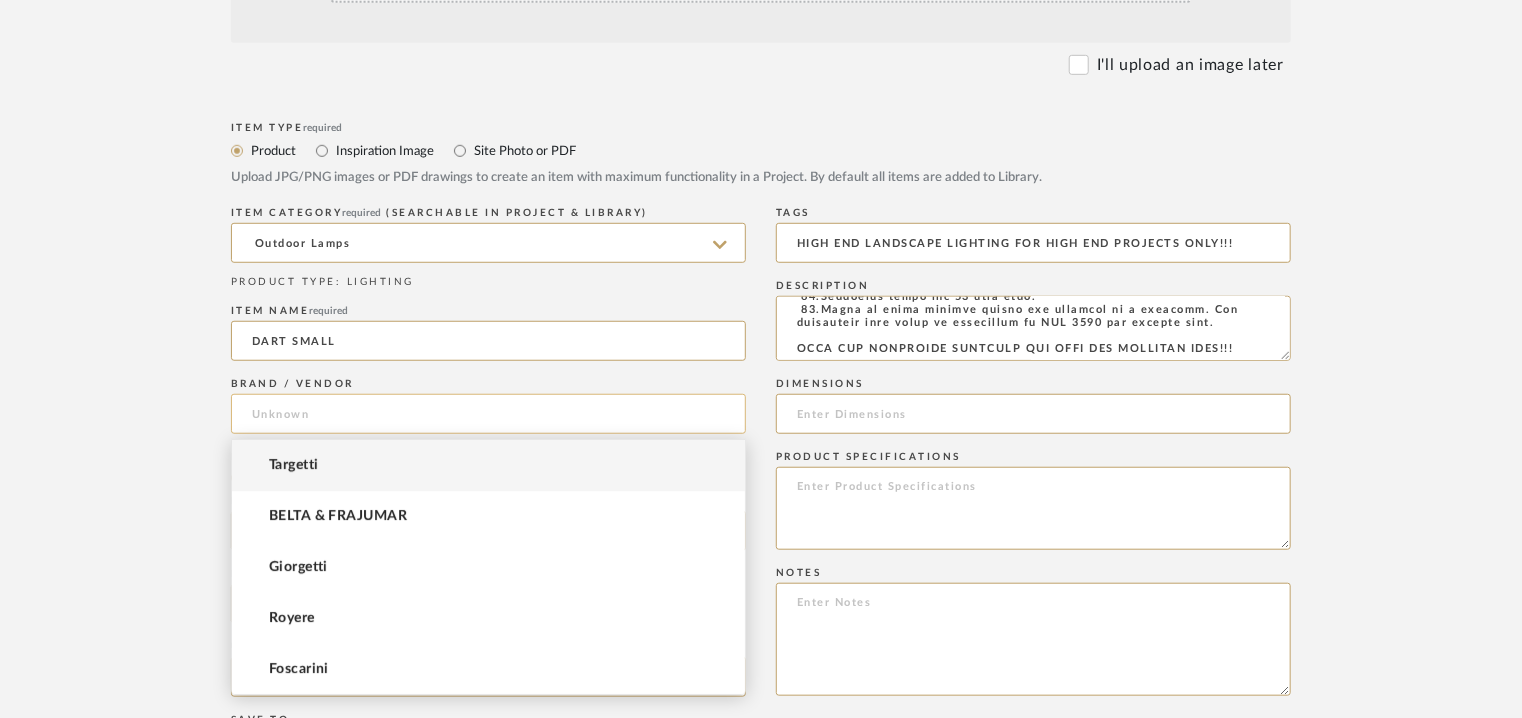 click 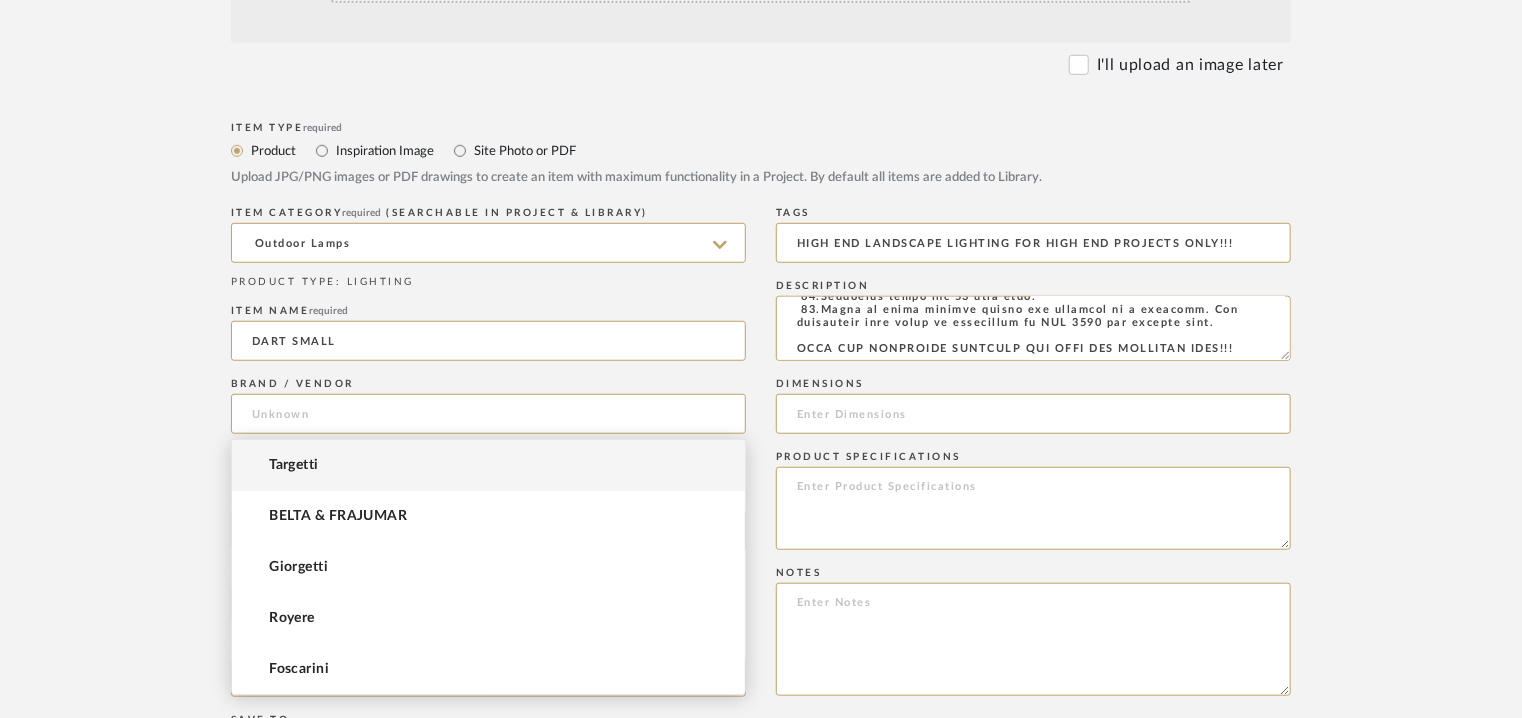 click on "Targetti" at bounding box center [488, 465] 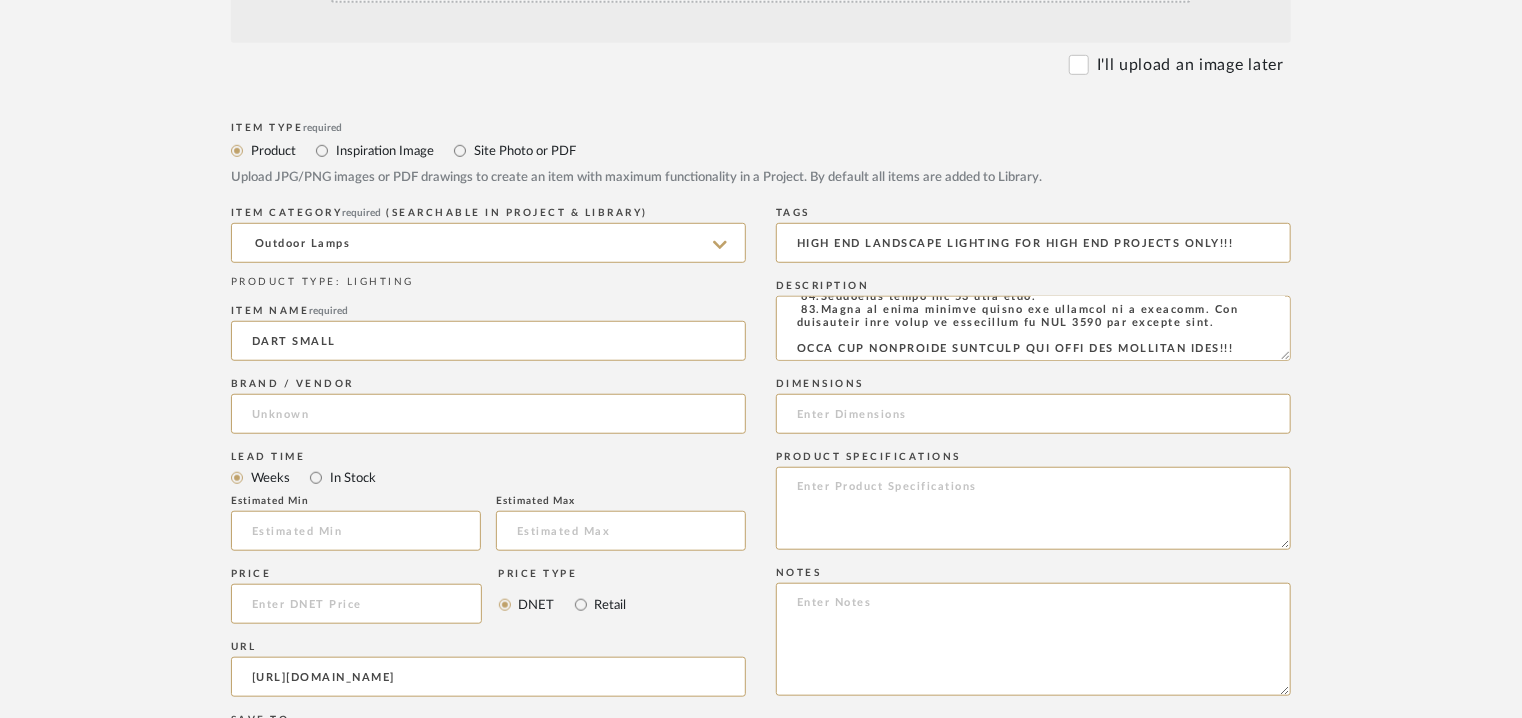 type on "Targetti" 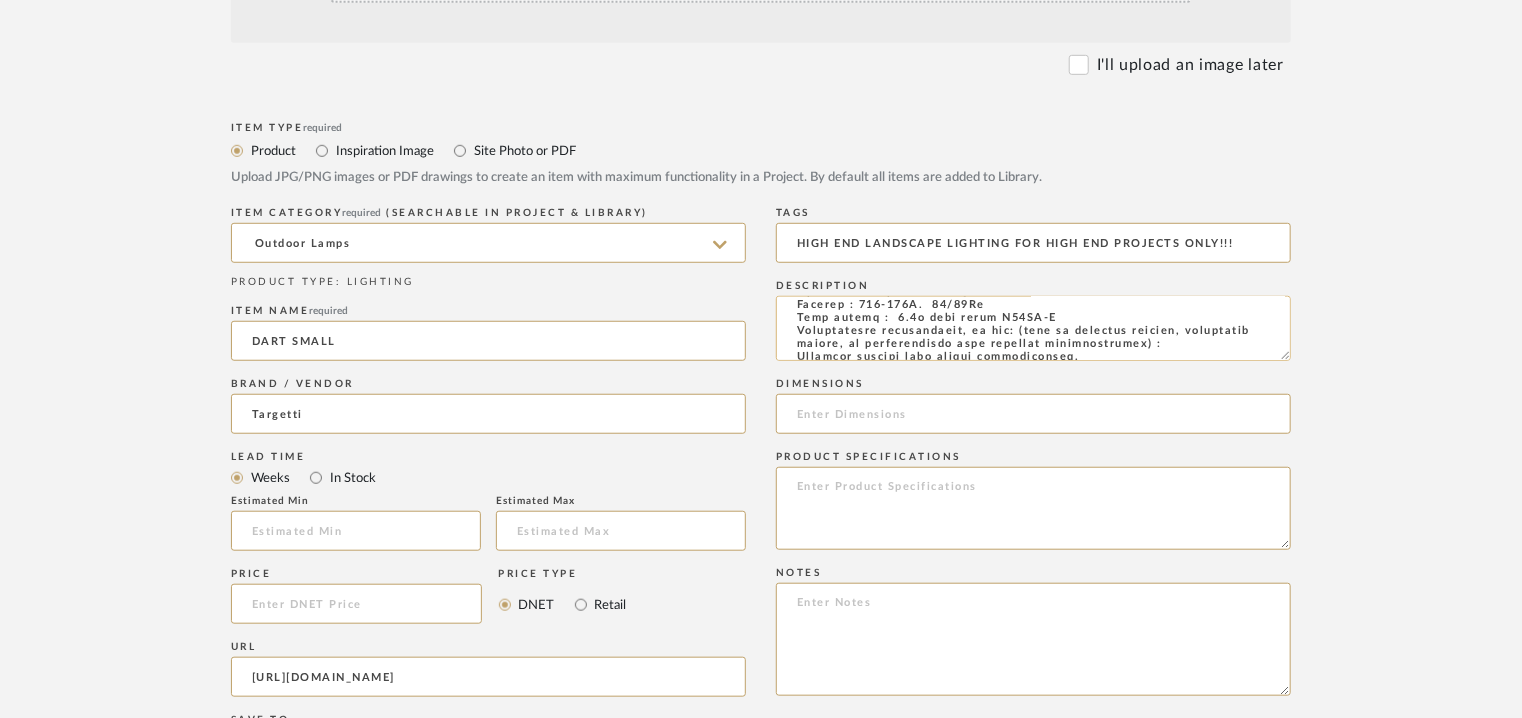 scroll, scrollTop: 6, scrollLeft: 0, axis: vertical 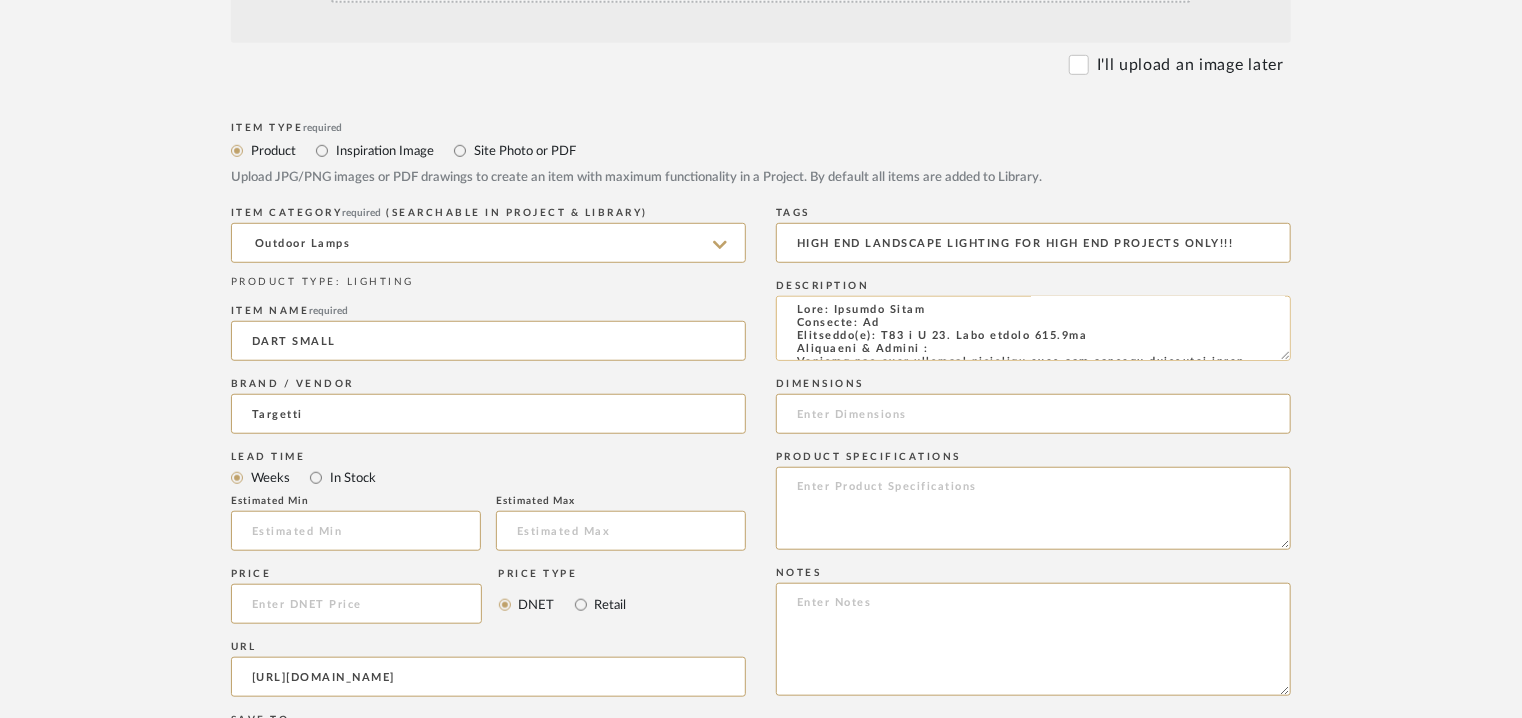 drag, startPoint x: 1102, startPoint y: 337, endPoint x: 883, endPoint y: 335, distance: 219.00912 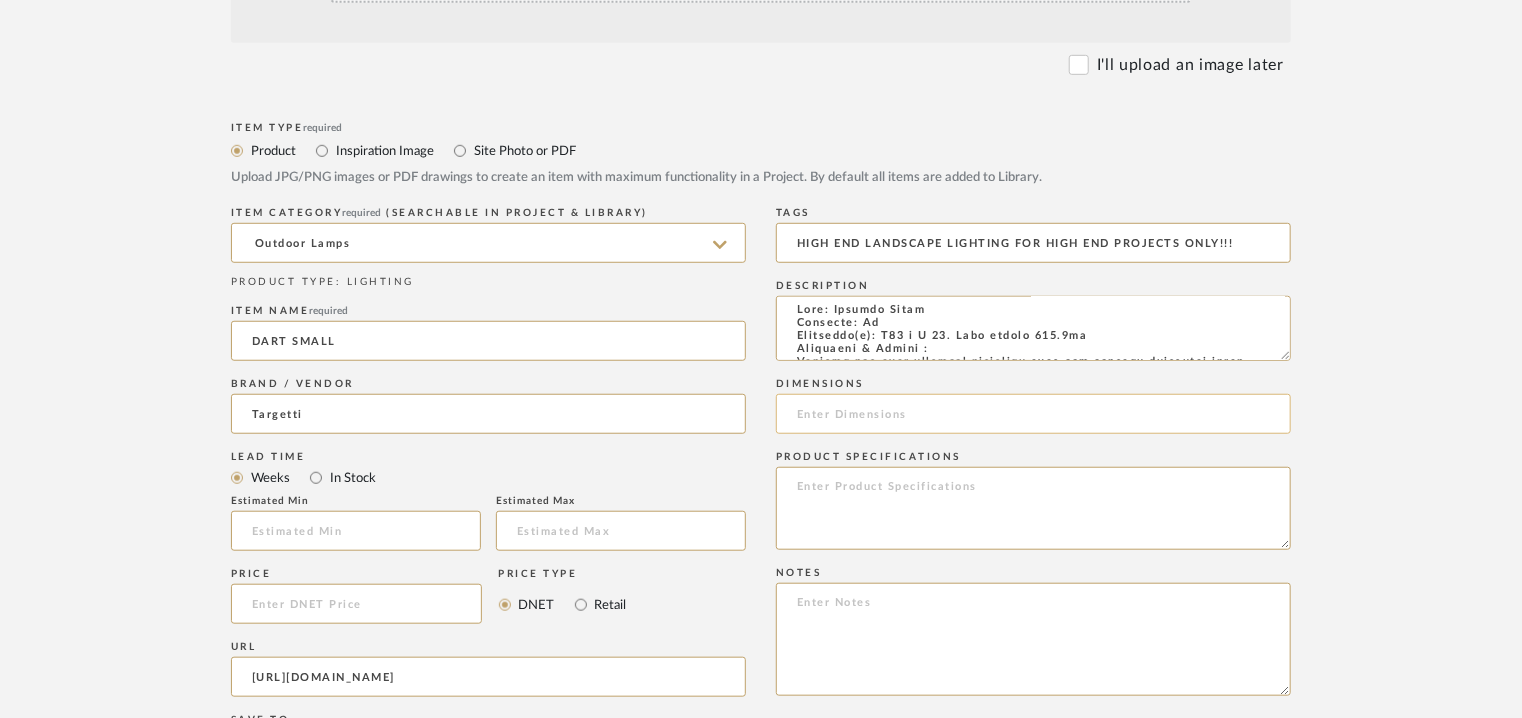 click 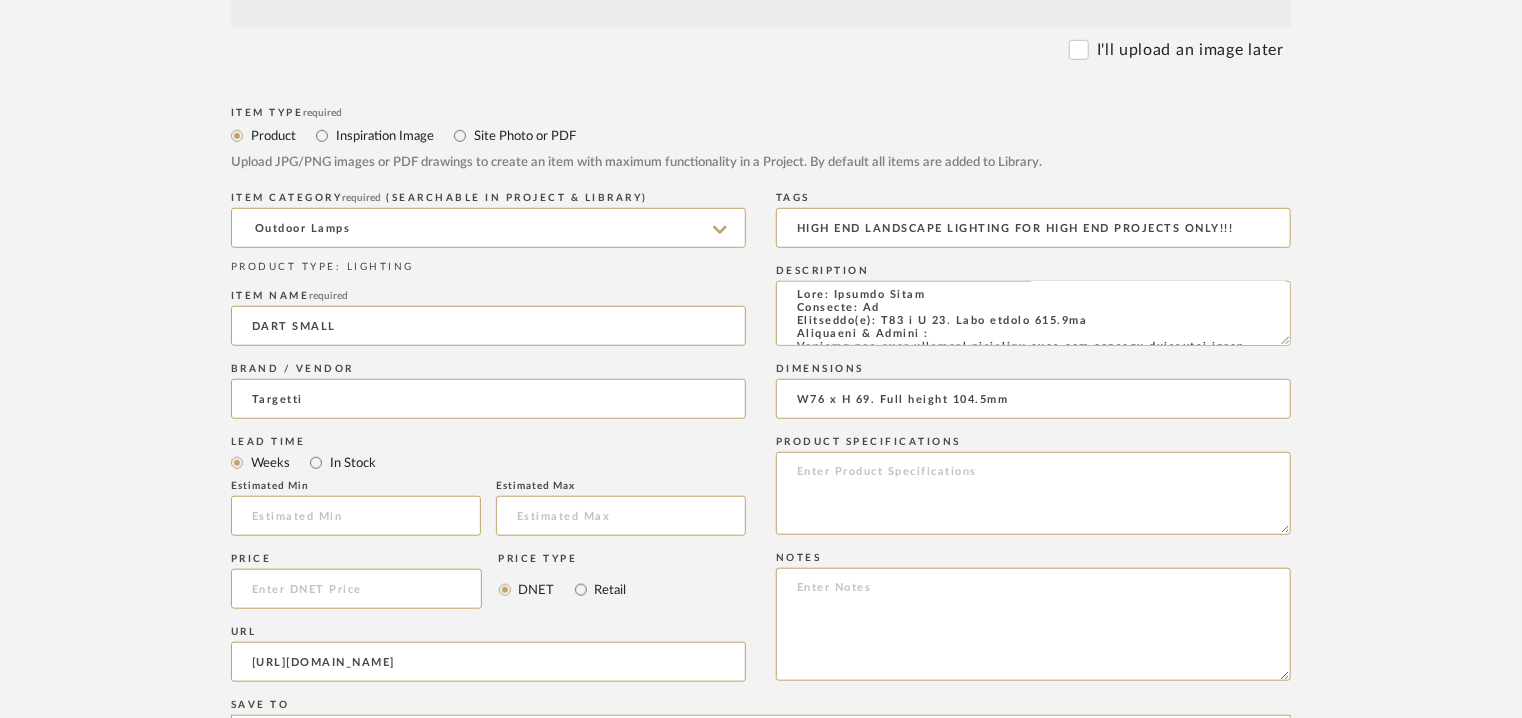 scroll, scrollTop: 1200, scrollLeft: 0, axis: vertical 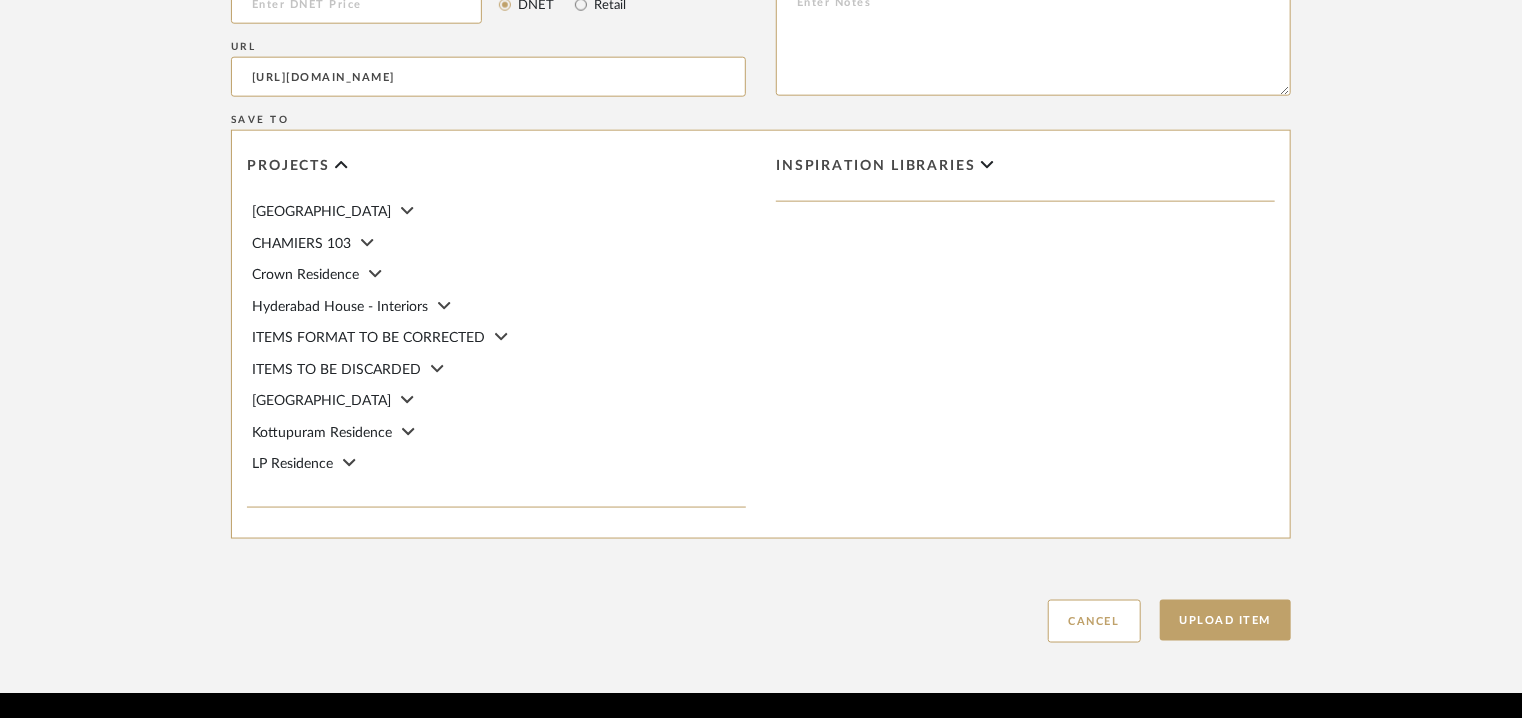 type on "W76 x H 69. Full height 104.5mm" 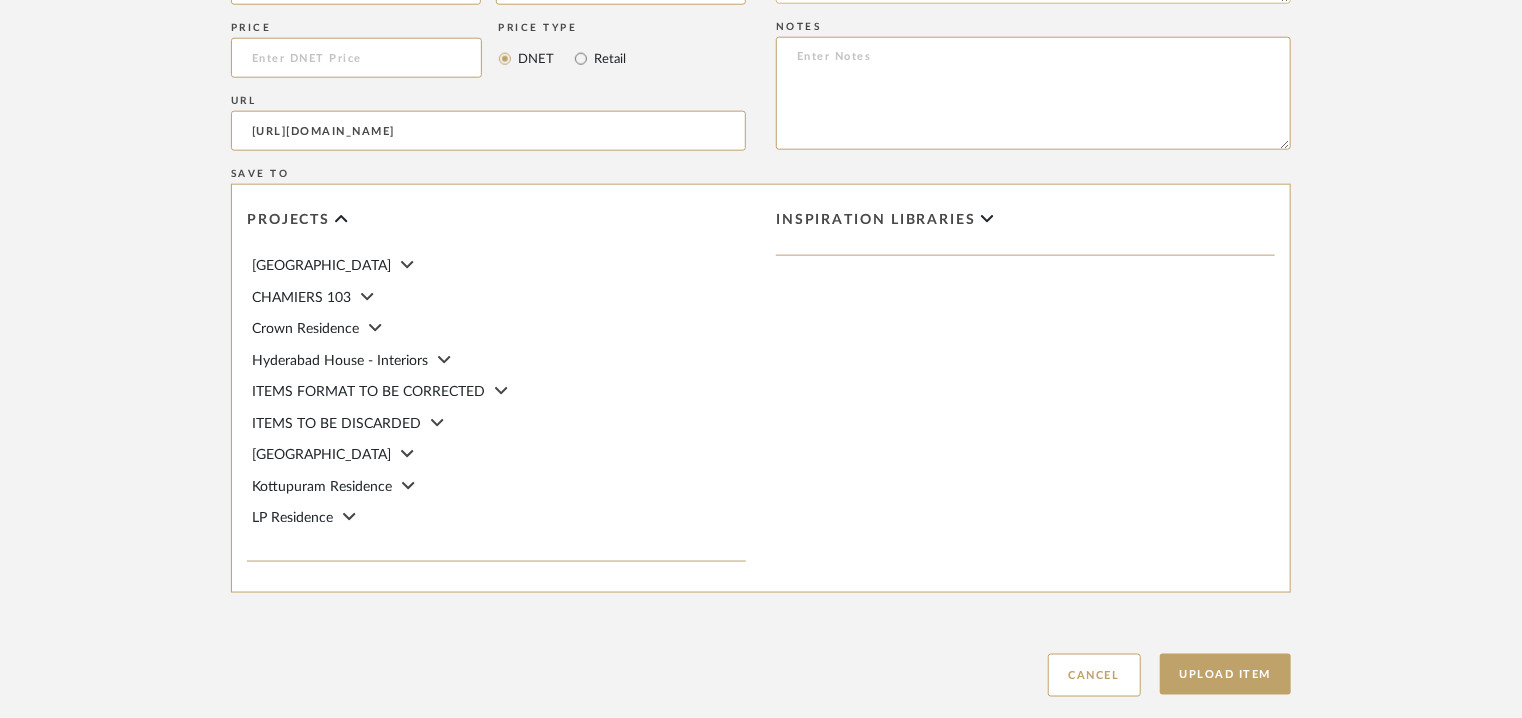 scroll, scrollTop: 1100, scrollLeft: 0, axis: vertical 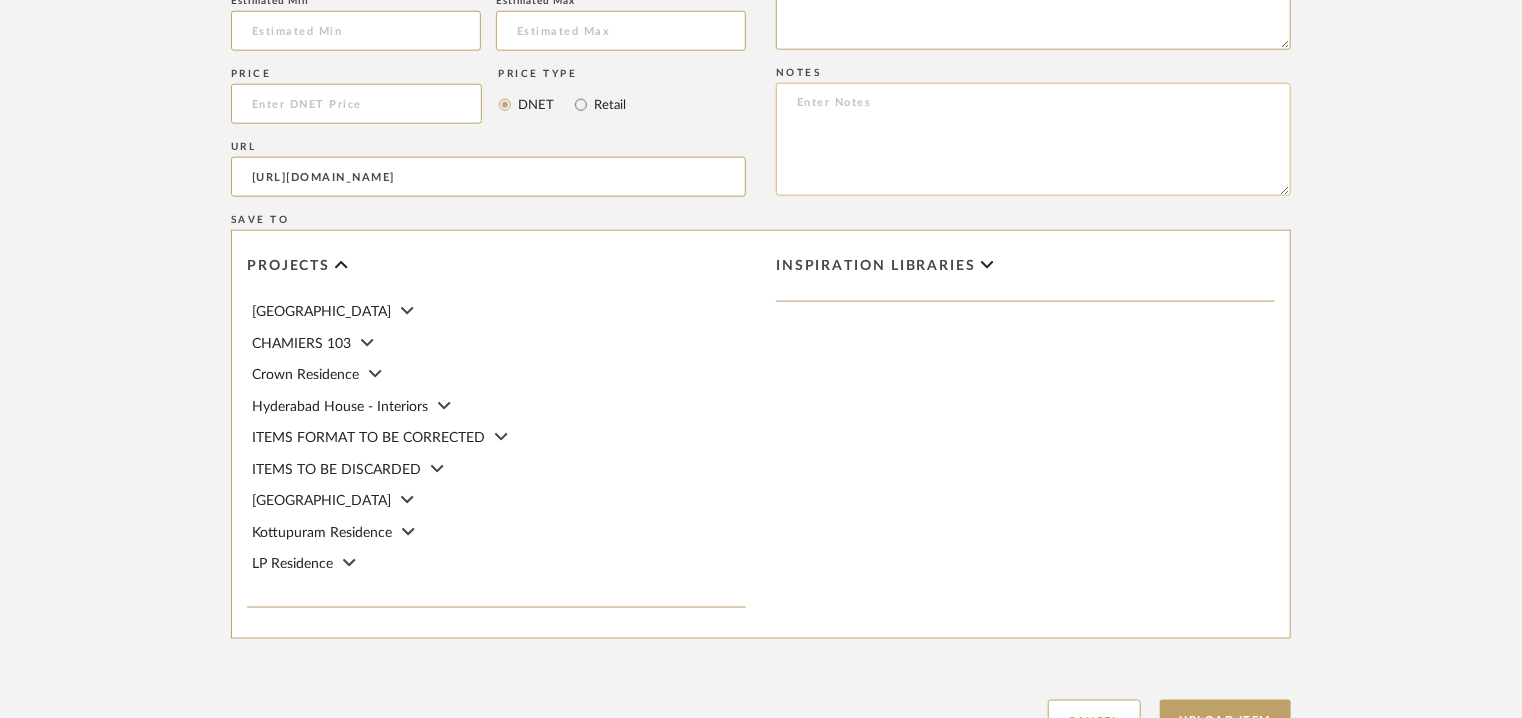click 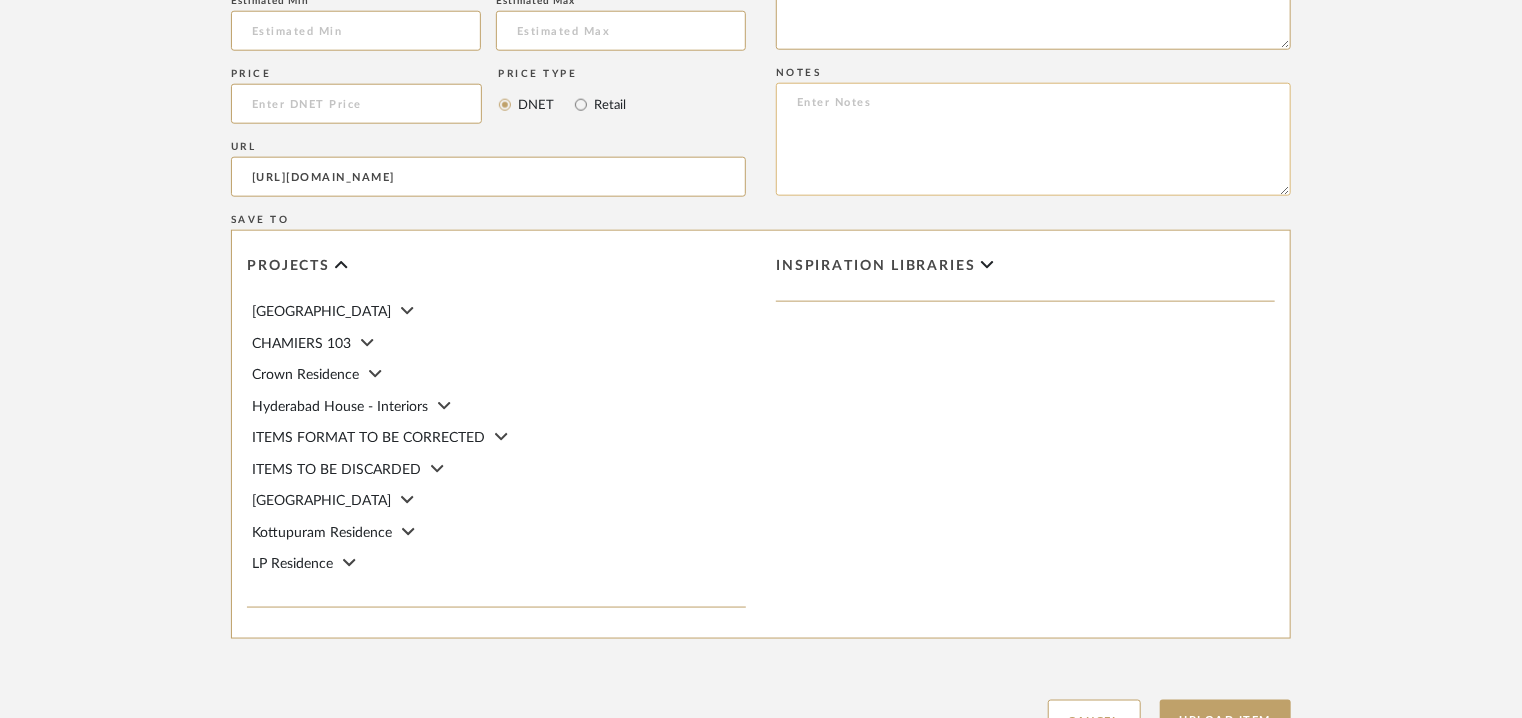 paste on "Price: INR1,42,904/-. Dart projector small light head,  on spike.
Quotation for supply only. Quotation valid for 15 days only.
Lead time: 10-12 working weeks after confirmed PO with payment and approvals. Actual delivery timeline will be shared post order finalisation and receiving advance.
Customizable :Na
3D available : No
BIM available. No.
Point of contact : To be established
Contact number:  Phone : [PHONE_NUMBER].
Email address: :  [EMAIL_ADDRESS][DOMAIN_NAME]
Address: Architectural Lighting Concepts Pvt Ltd
[STREET_ADDRESS].
Additional contact information :
Point of Contact : [PERSON_NAME]
Email address : [EMAIL_ADDRESS][DOMAIN_NAME]
[EMAIL_ADDRESS][DOMAIN_NAME]" 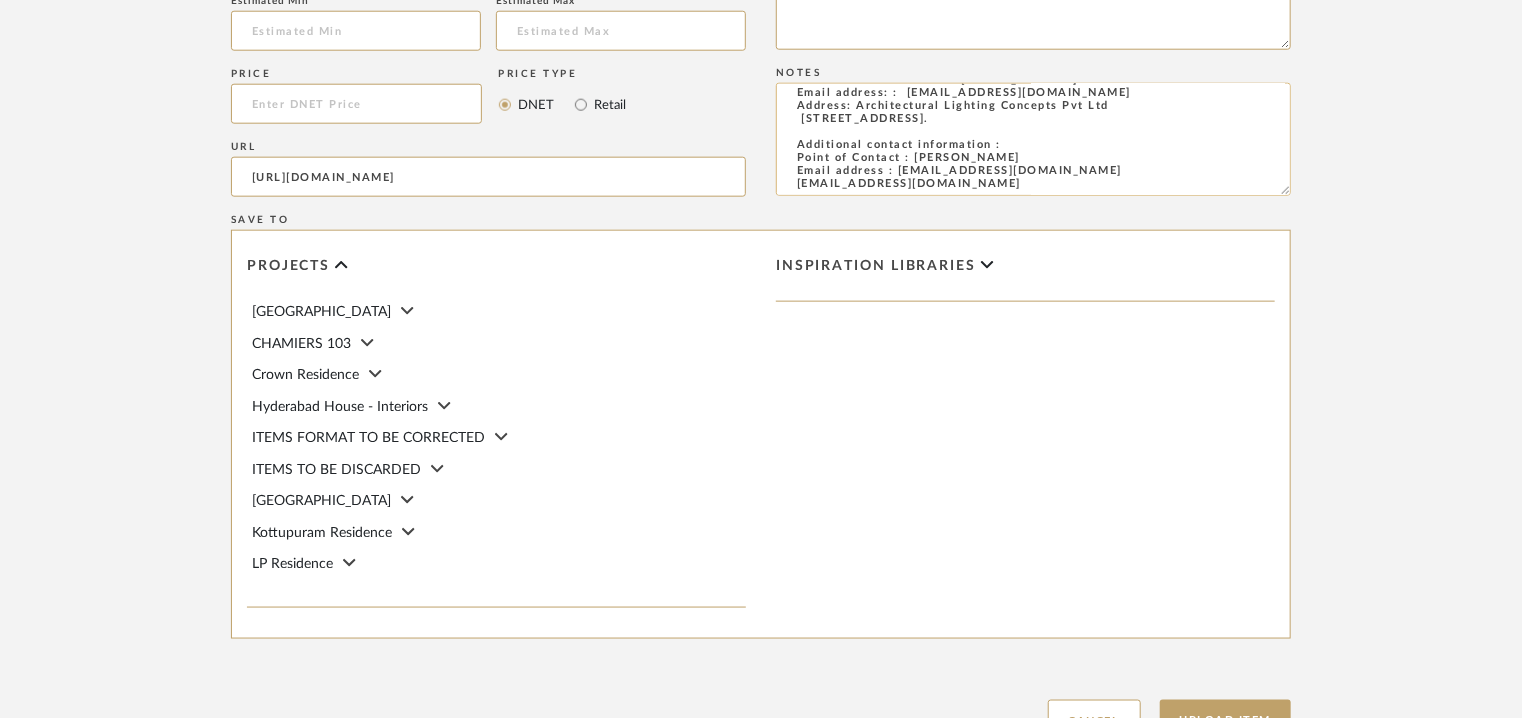 scroll, scrollTop: 71, scrollLeft: 0, axis: vertical 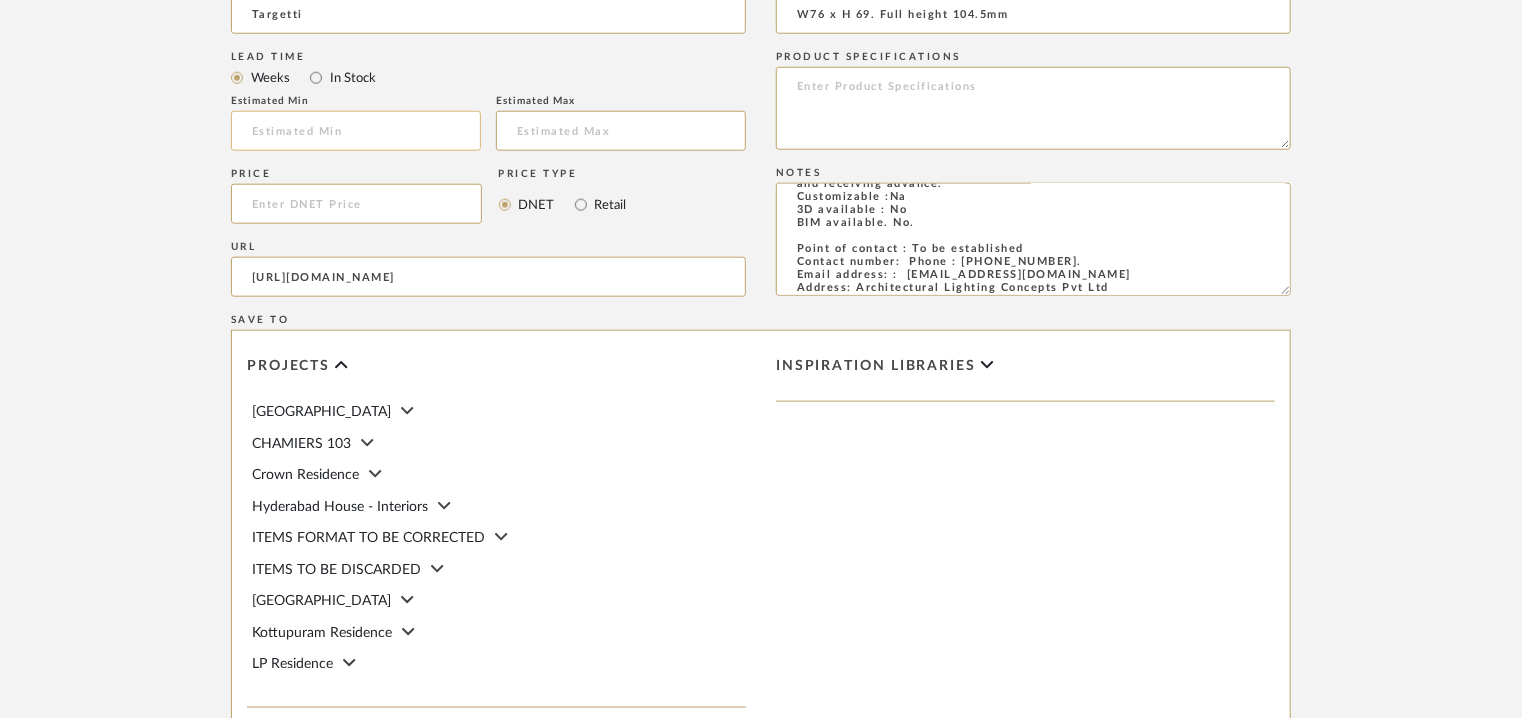type on "Price: INR1,42,904/-. Dart projector small light head,  on spike.
Quotation for supply only. Quotation valid for 15 days only.
Lead time: 10-12 working weeks after confirmed PO with payment and approvals. Actual delivery timeline will be shared post order finalisation and receiving advance.
Customizable :Na
3D available : No
BIM available. No.
Point of contact : To be established
Contact number:  Phone : [PHONE_NUMBER].
Email address: :  [EMAIL_ADDRESS][DOMAIN_NAME]
Address: Architectural Lighting Concepts Pvt Ltd
[STREET_ADDRESS].
Additional contact information :
Point of Contact : [PERSON_NAME]
Email address : [EMAIL_ADDRESS][DOMAIN_NAME]
[EMAIL_ADDRESS][DOMAIN_NAME]" 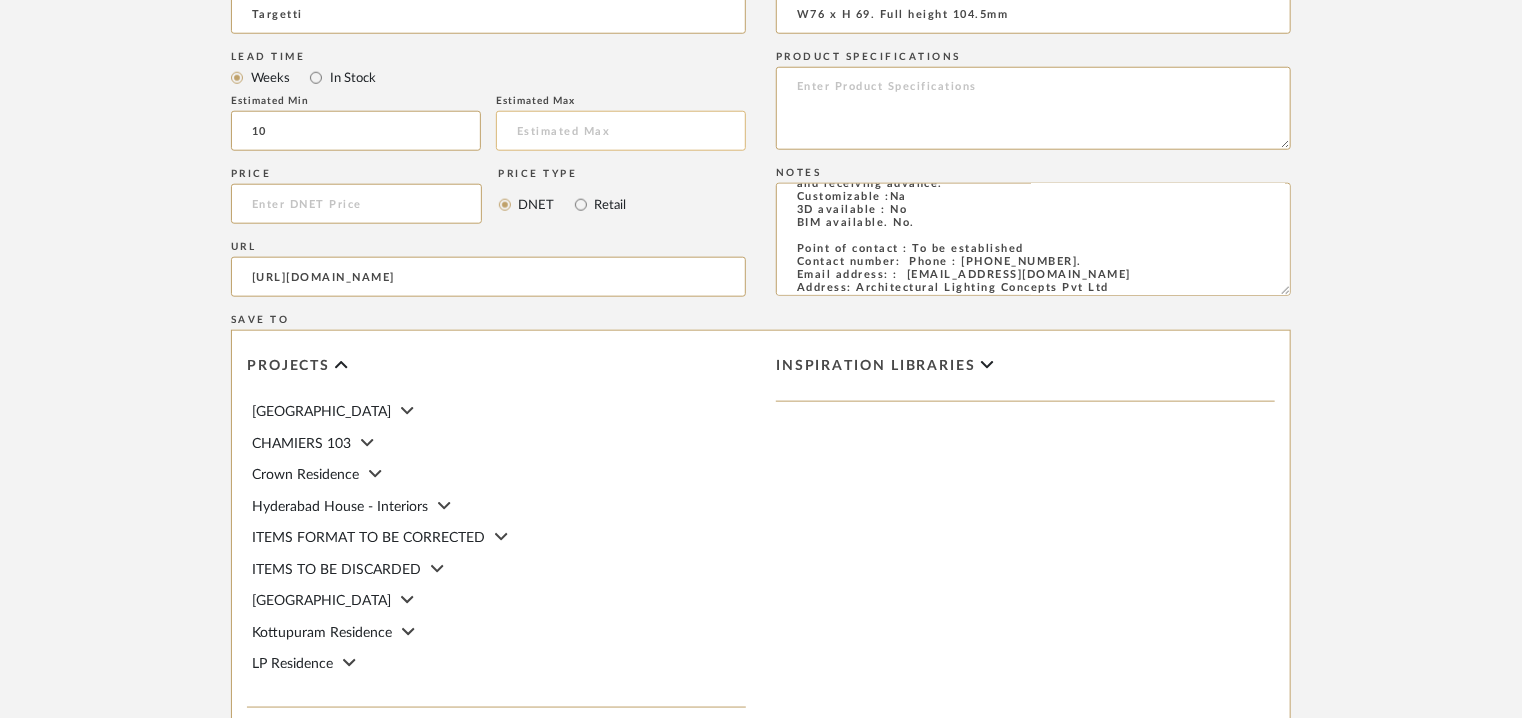 type on "10" 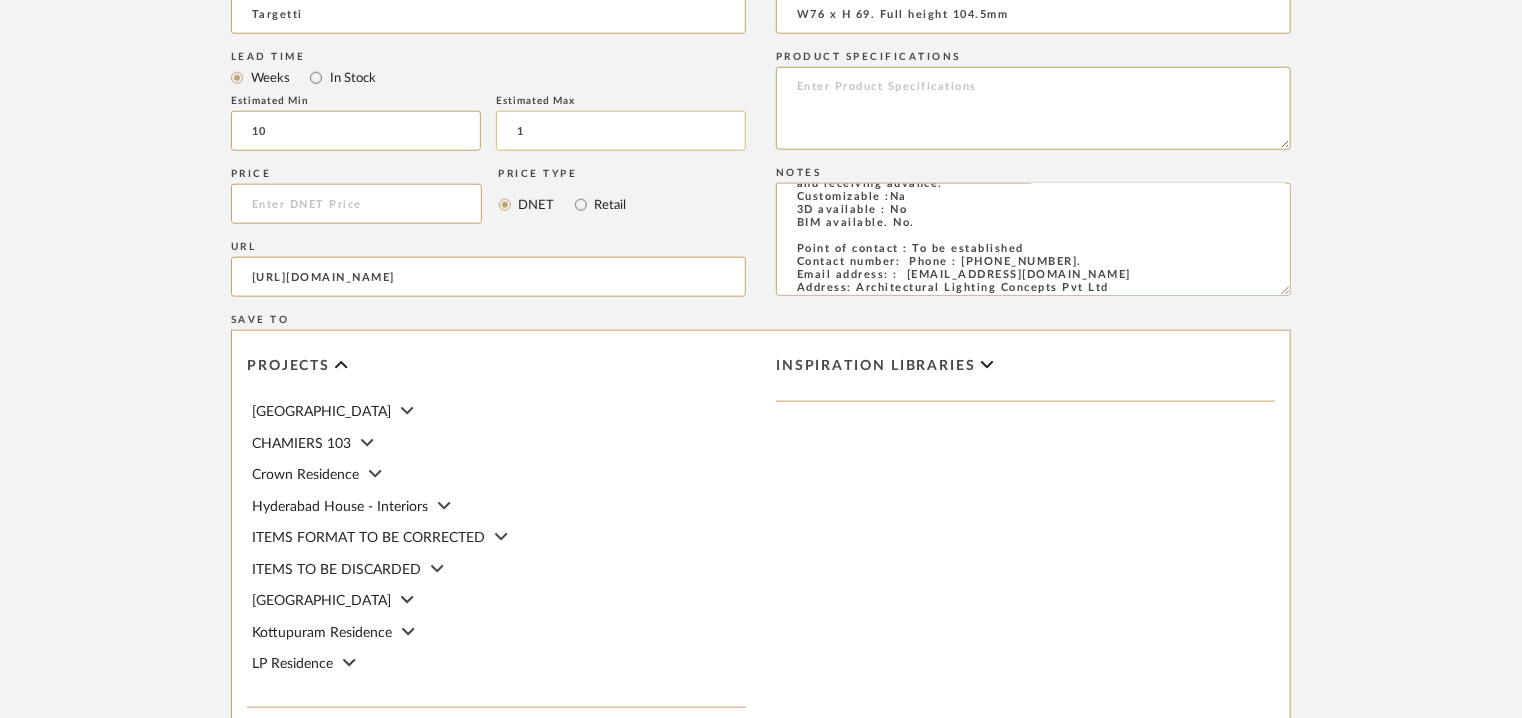 click on "1" 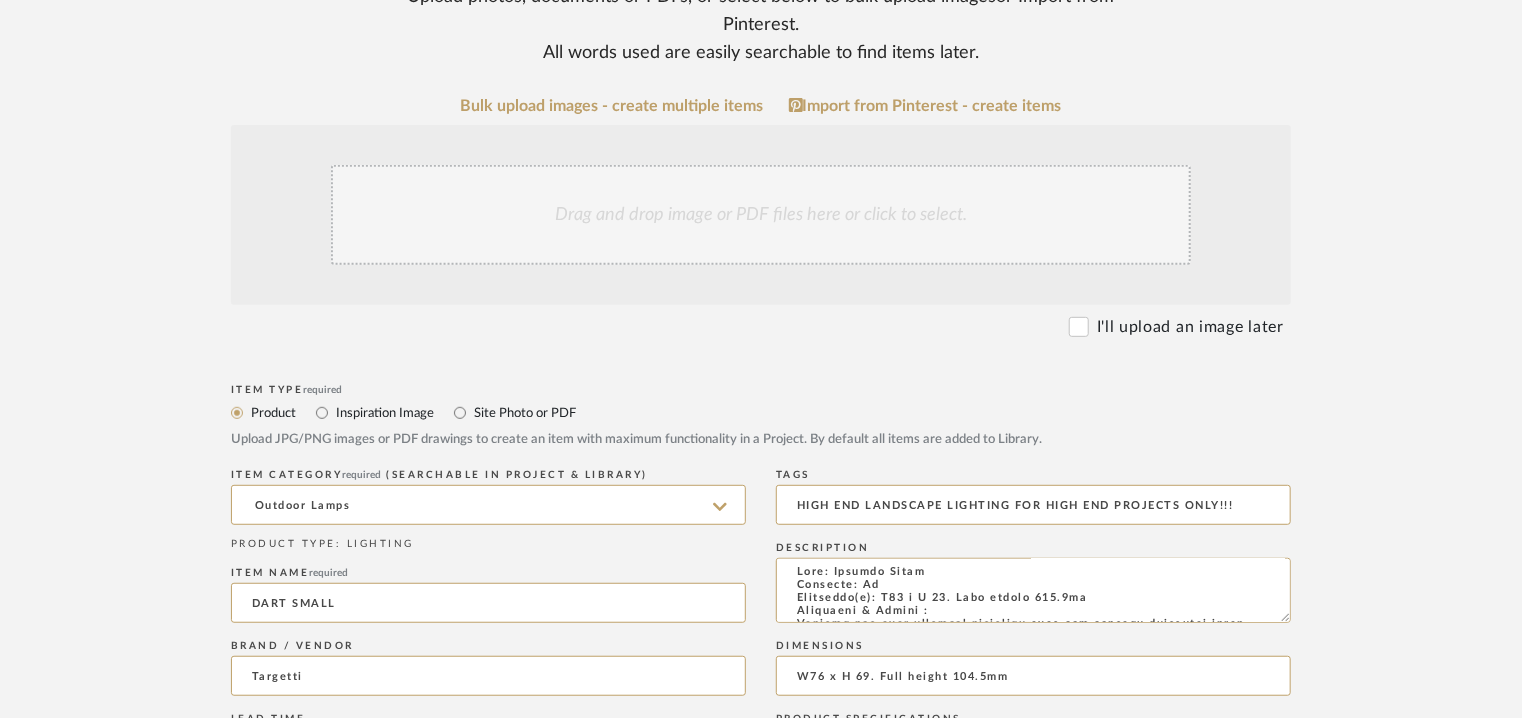 scroll, scrollTop: 300, scrollLeft: 0, axis: vertical 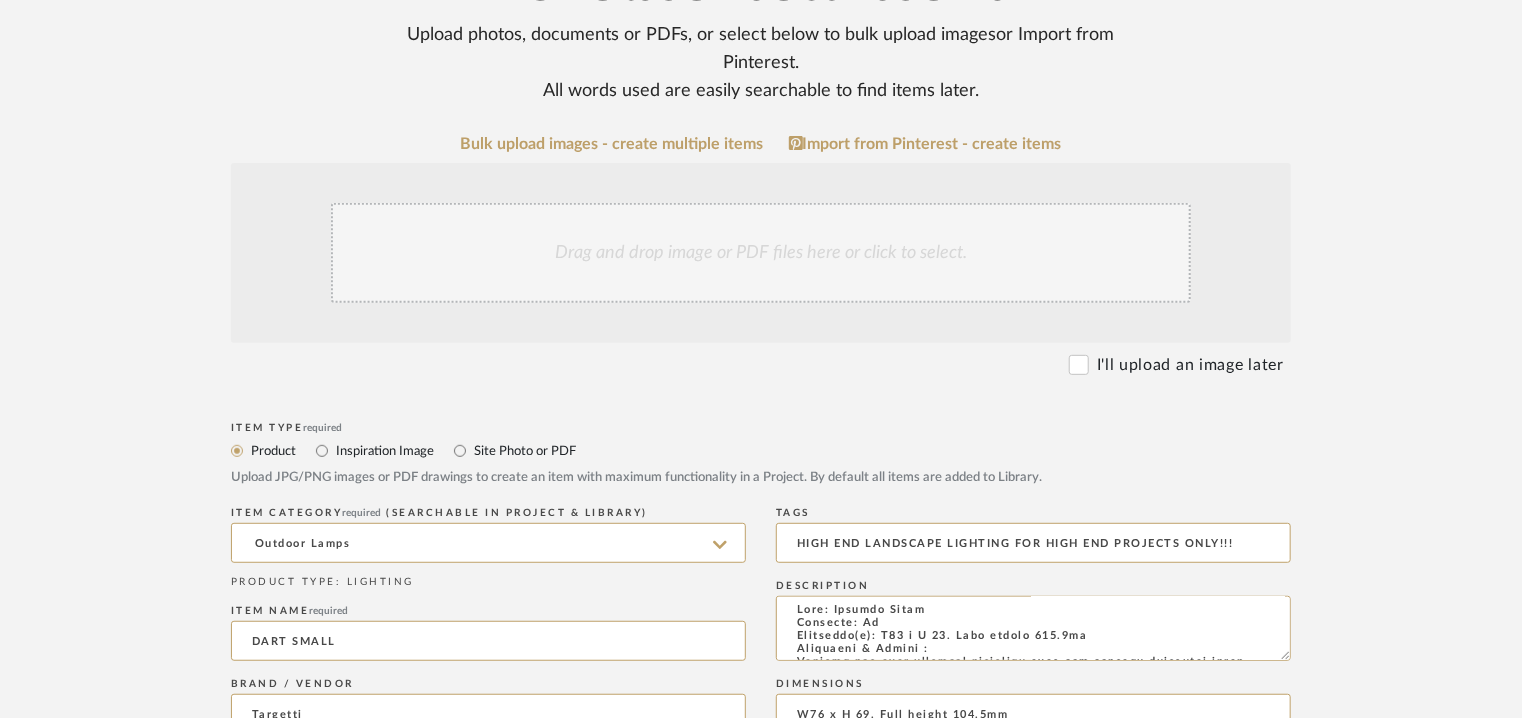 type on "12" 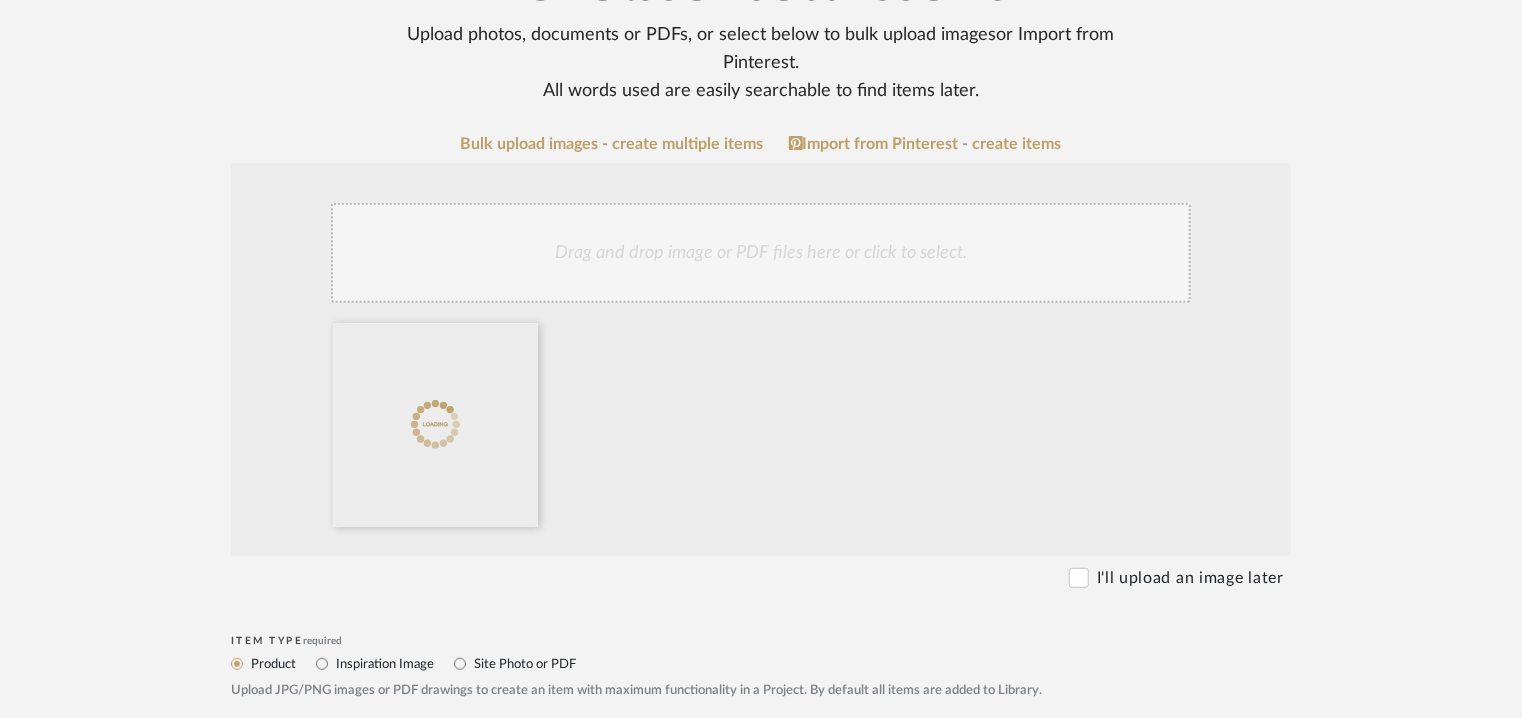 click on "Drag and drop image or PDF files here or click to select." 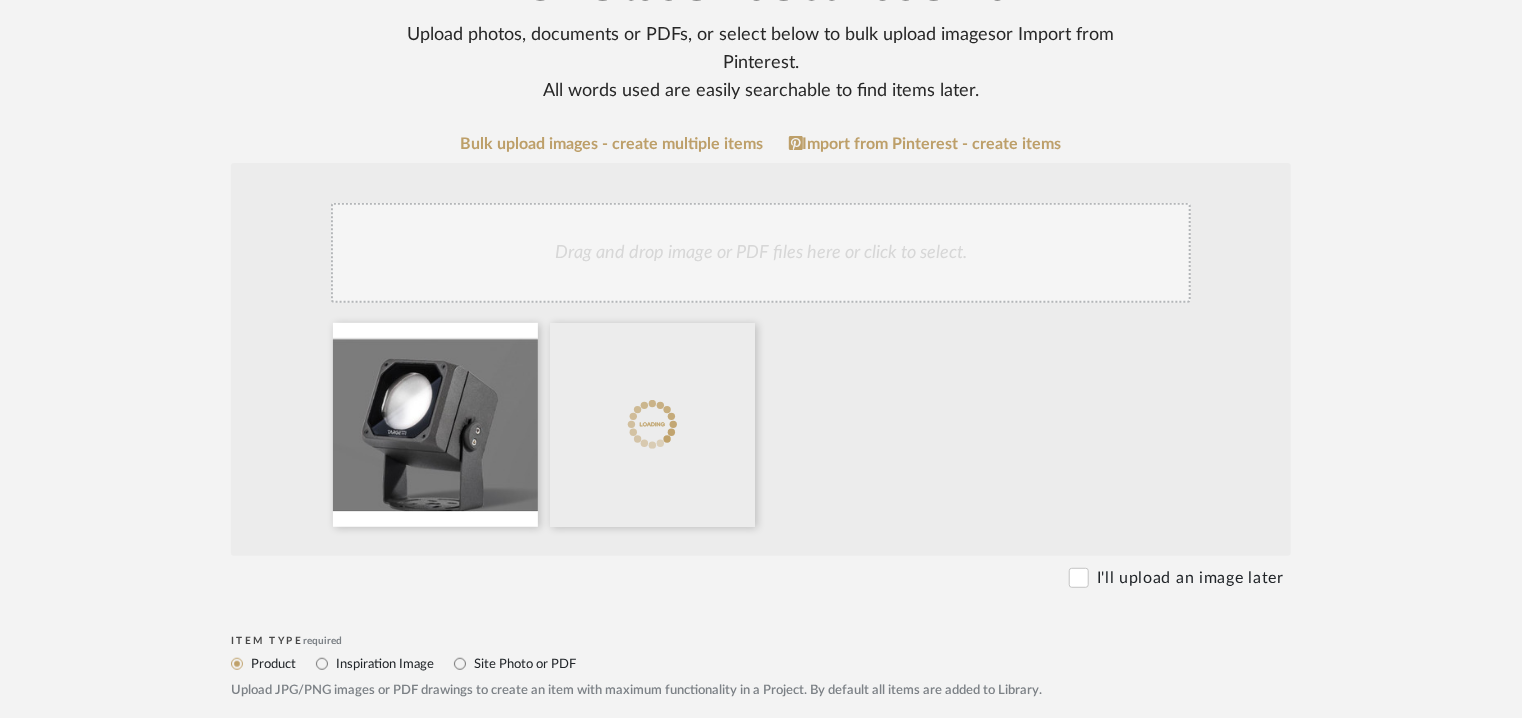 click on "Drag and drop image or PDF files here or click to select." 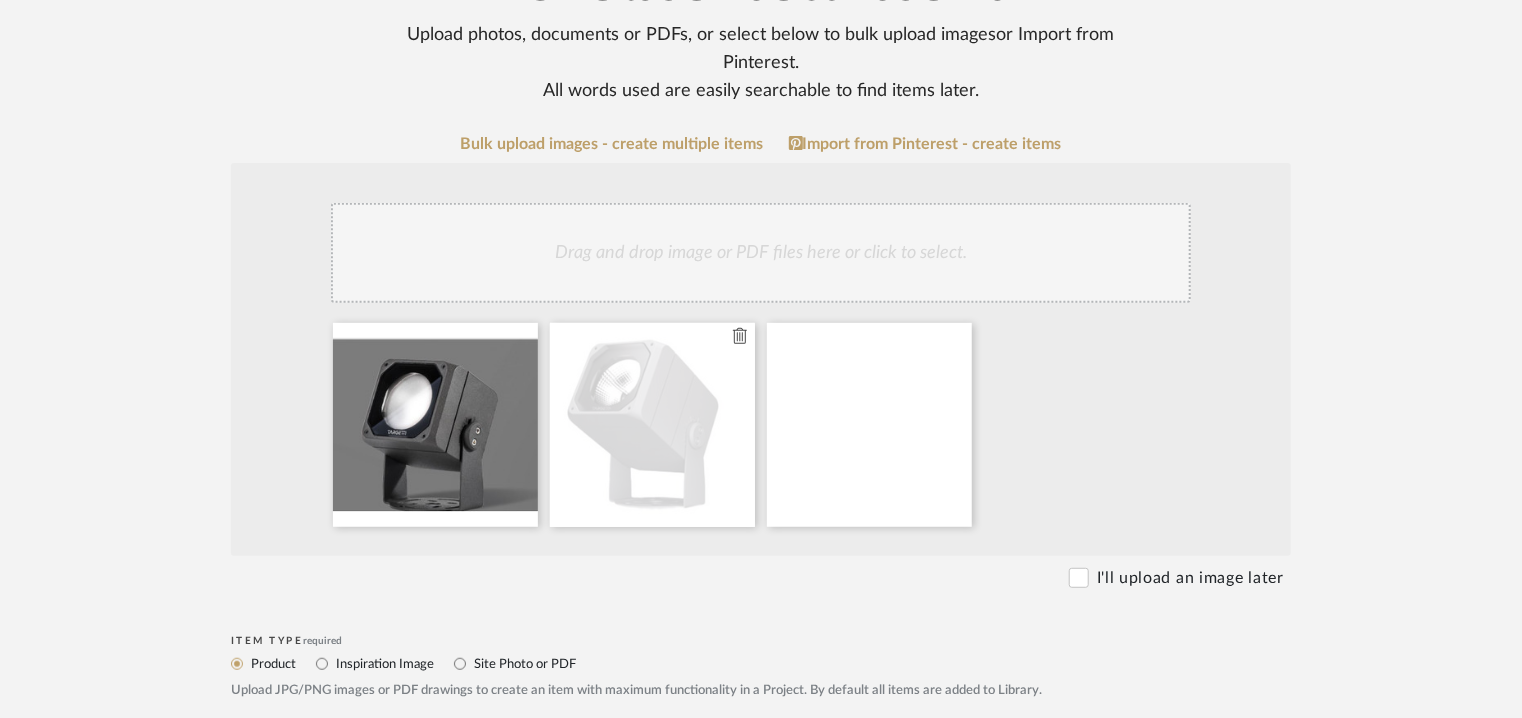 click 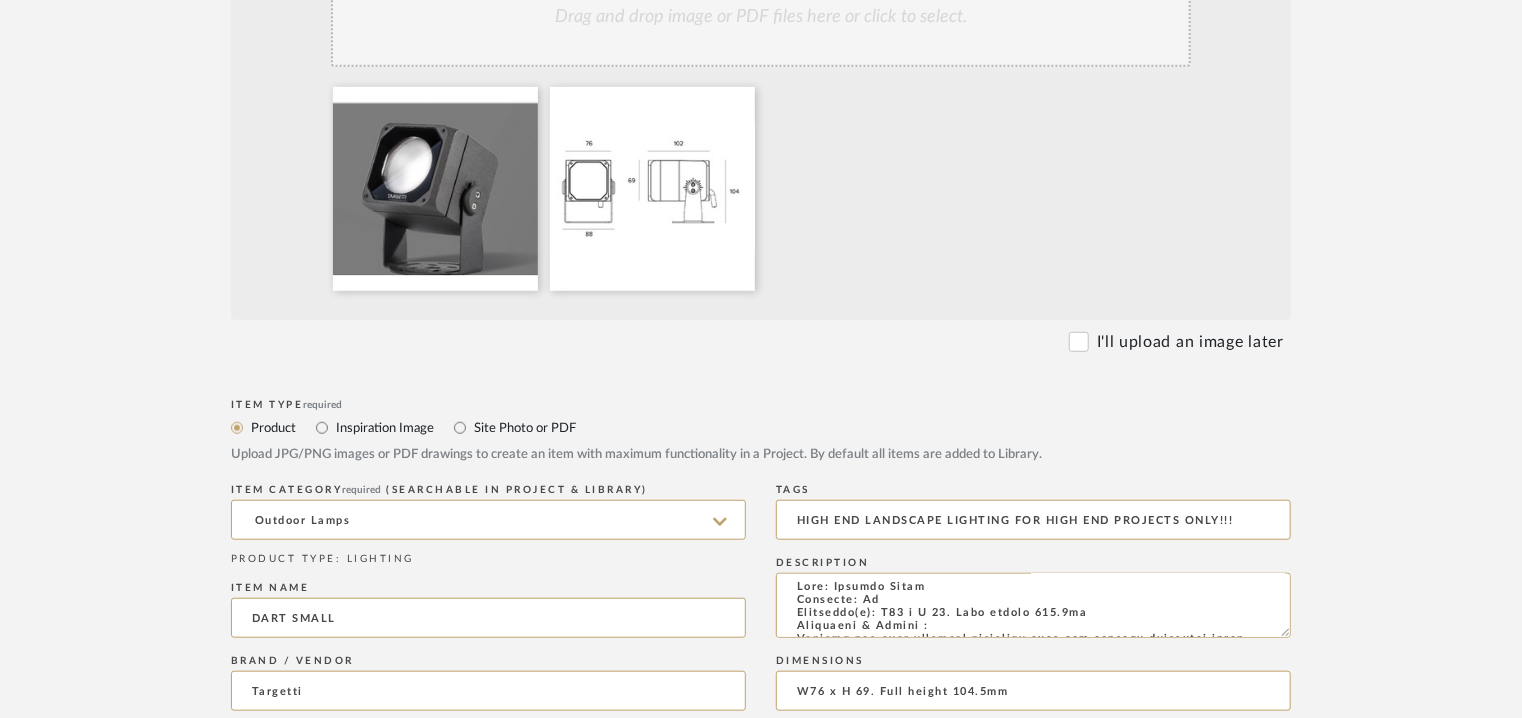 scroll, scrollTop: 800, scrollLeft: 0, axis: vertical 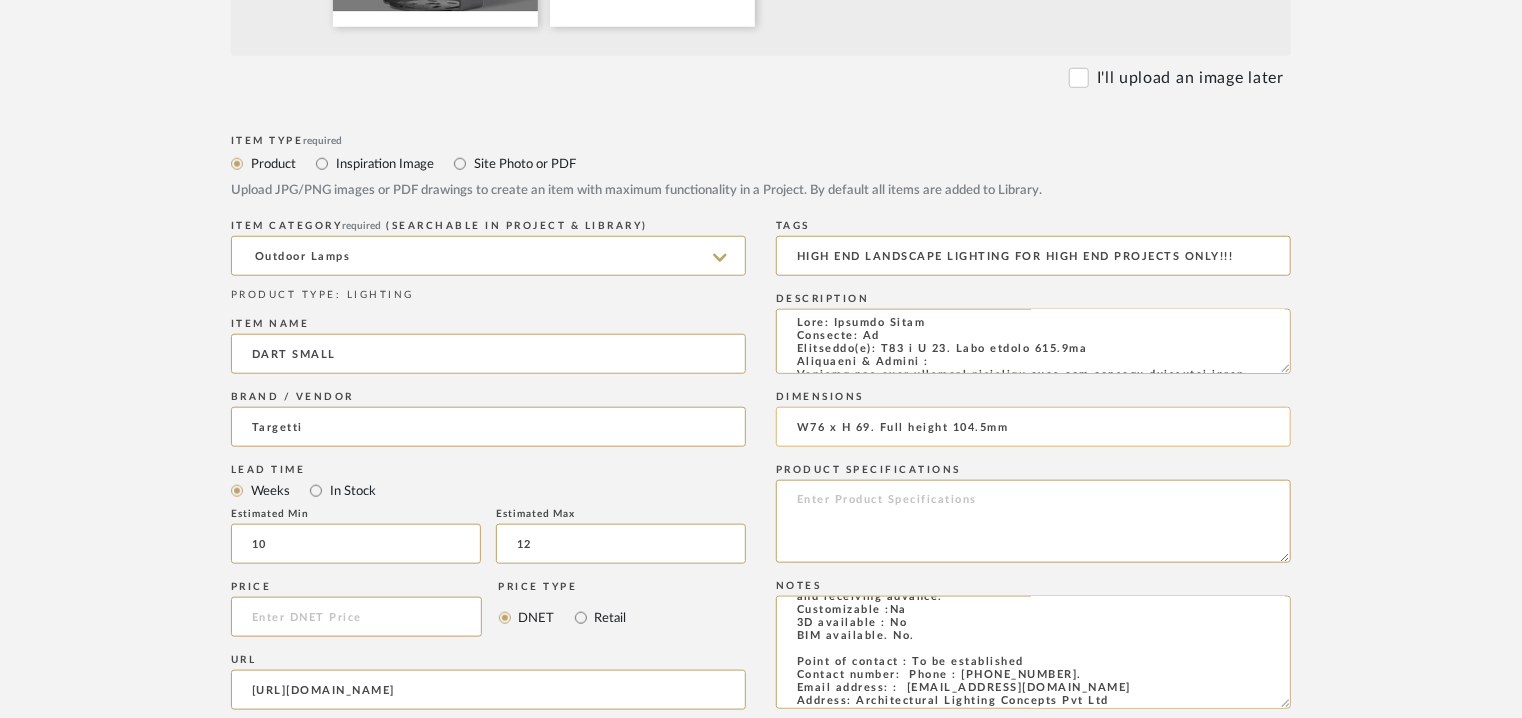 click on "W76 x H 69. Full height 104.5mm" 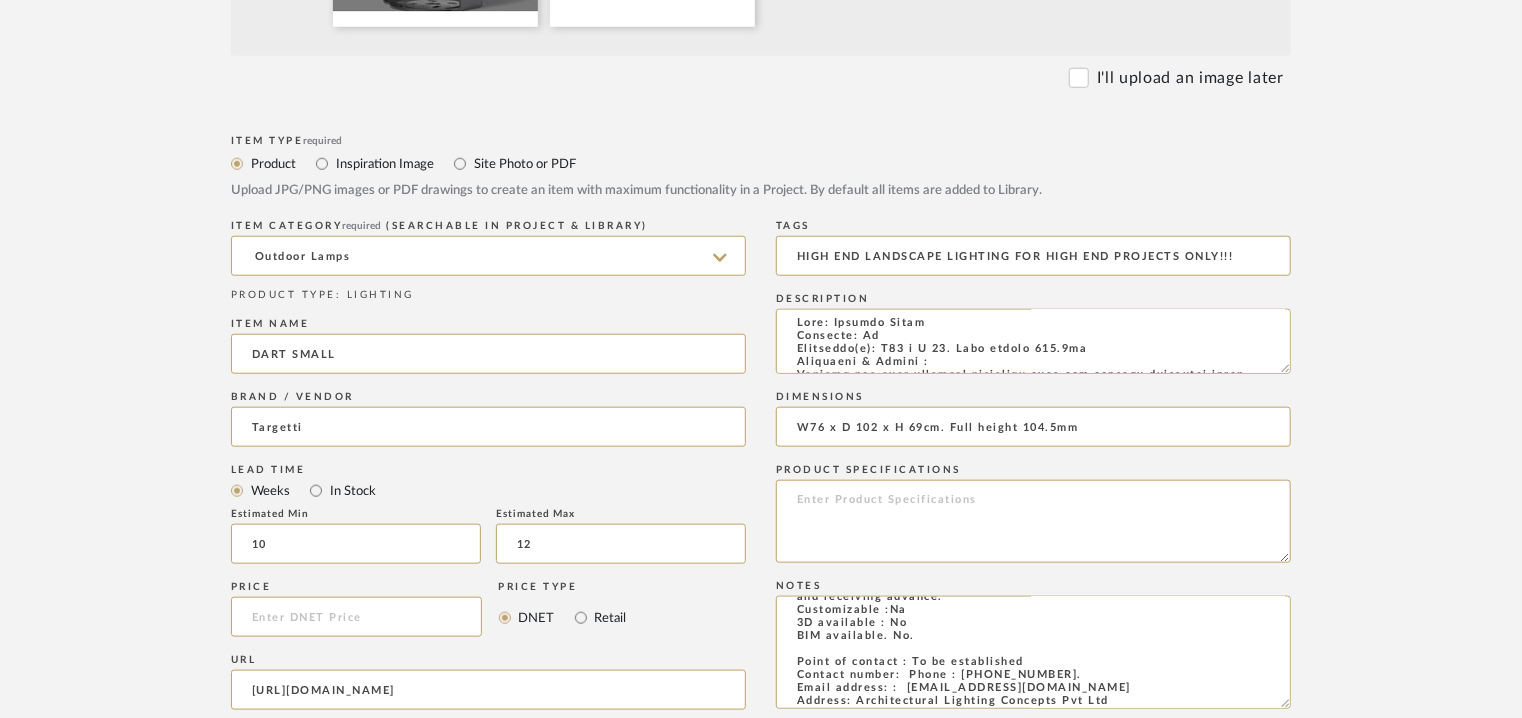 type on "W76 x D 102 x H 69cm. Full height 104.5mm" 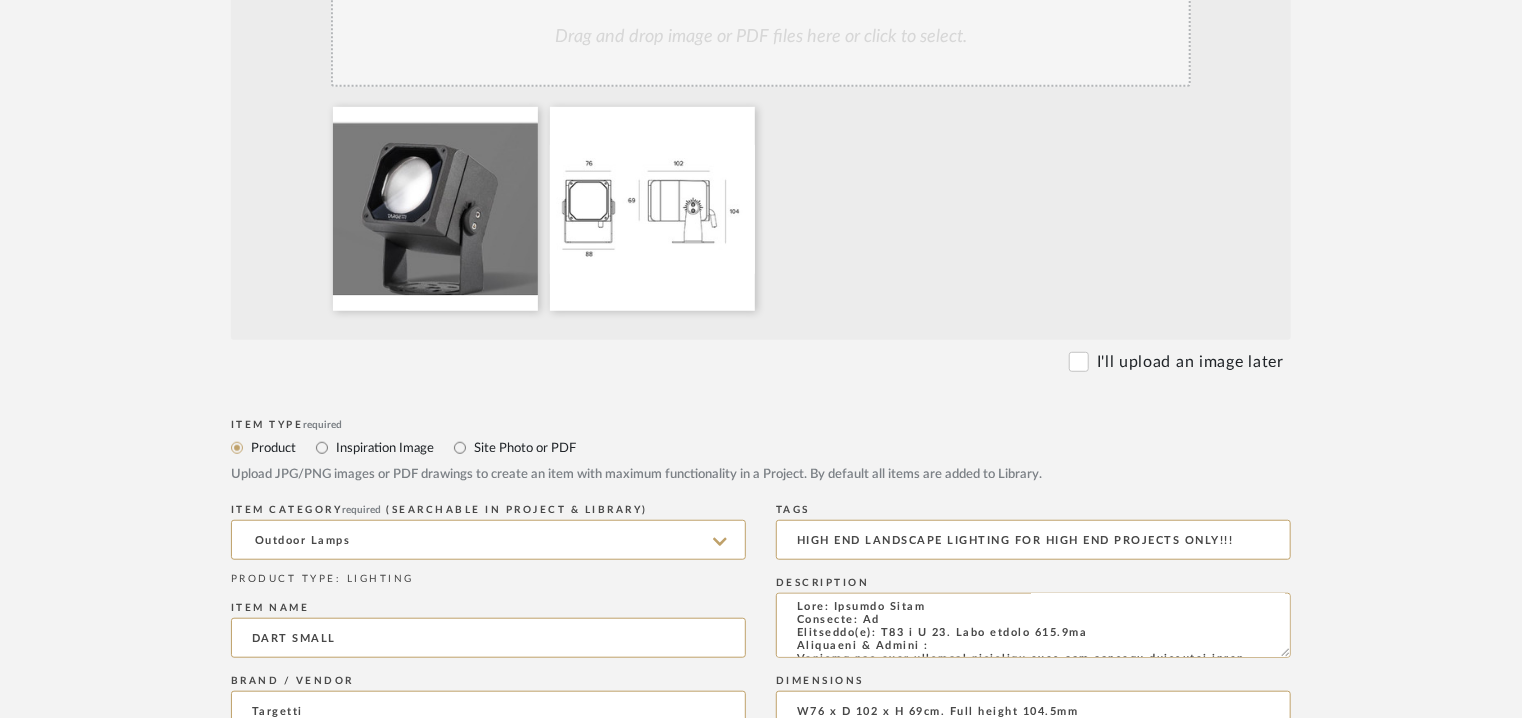 scroll, scrollTop: 500, scrollLeft: 0, axis: vertical 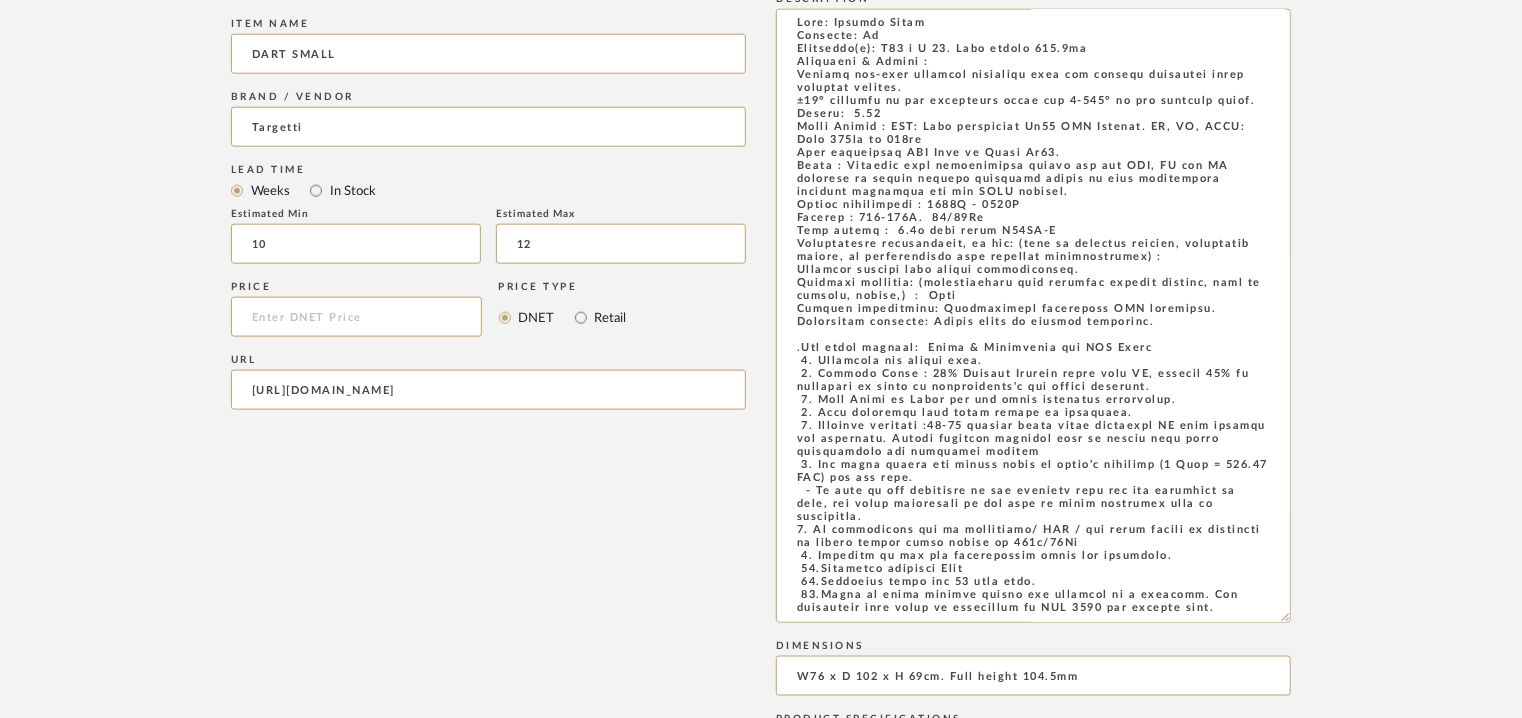 drag, startPoint x: 1285, startPoint y: 69, endPoint x: 1402, endPoint y: 648, distance: 590.70294 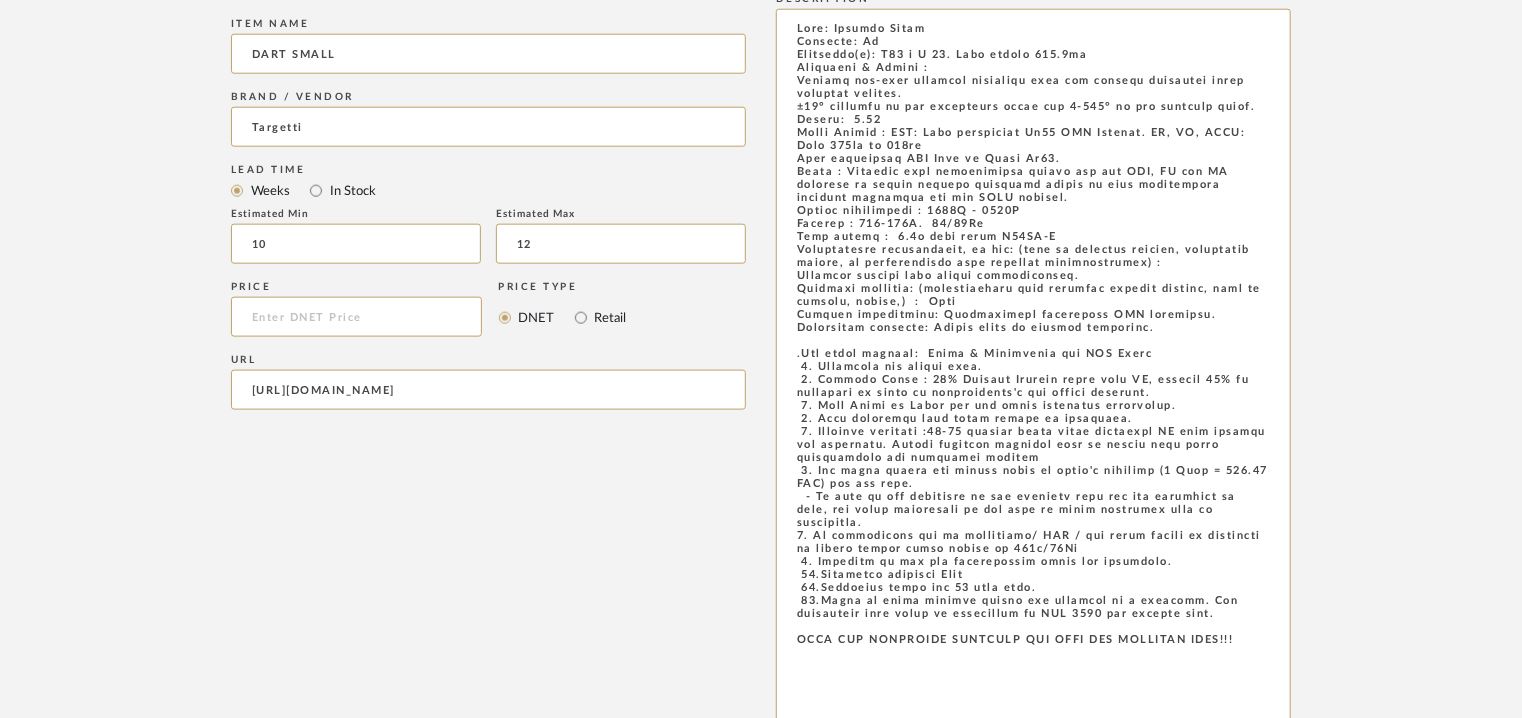 drag, startPoint x: 794, startPoint y: 19, endPoint x: 1374, endPoint y: 776, distance: 953.6503 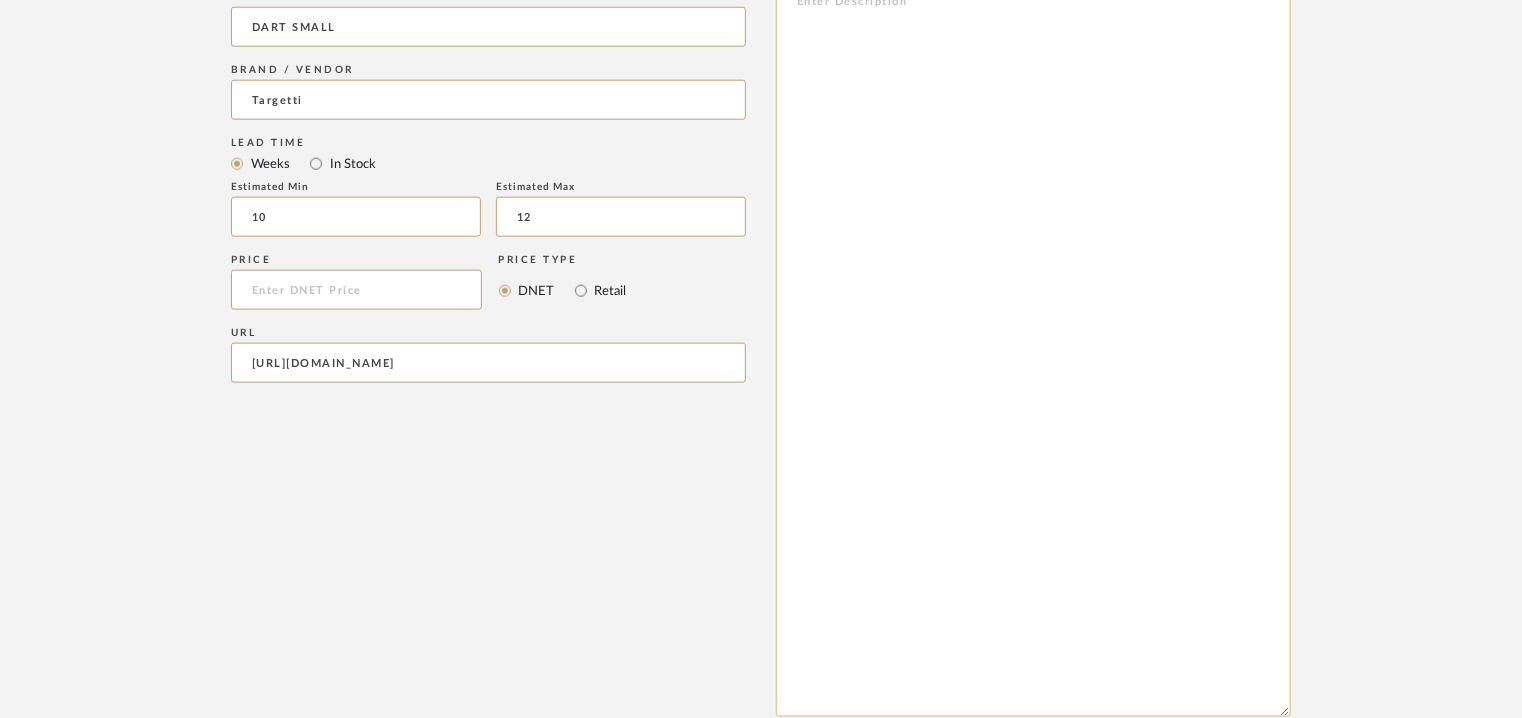 scroll, scrollTop: 1123, scrollLeft: 0, axis: vertical 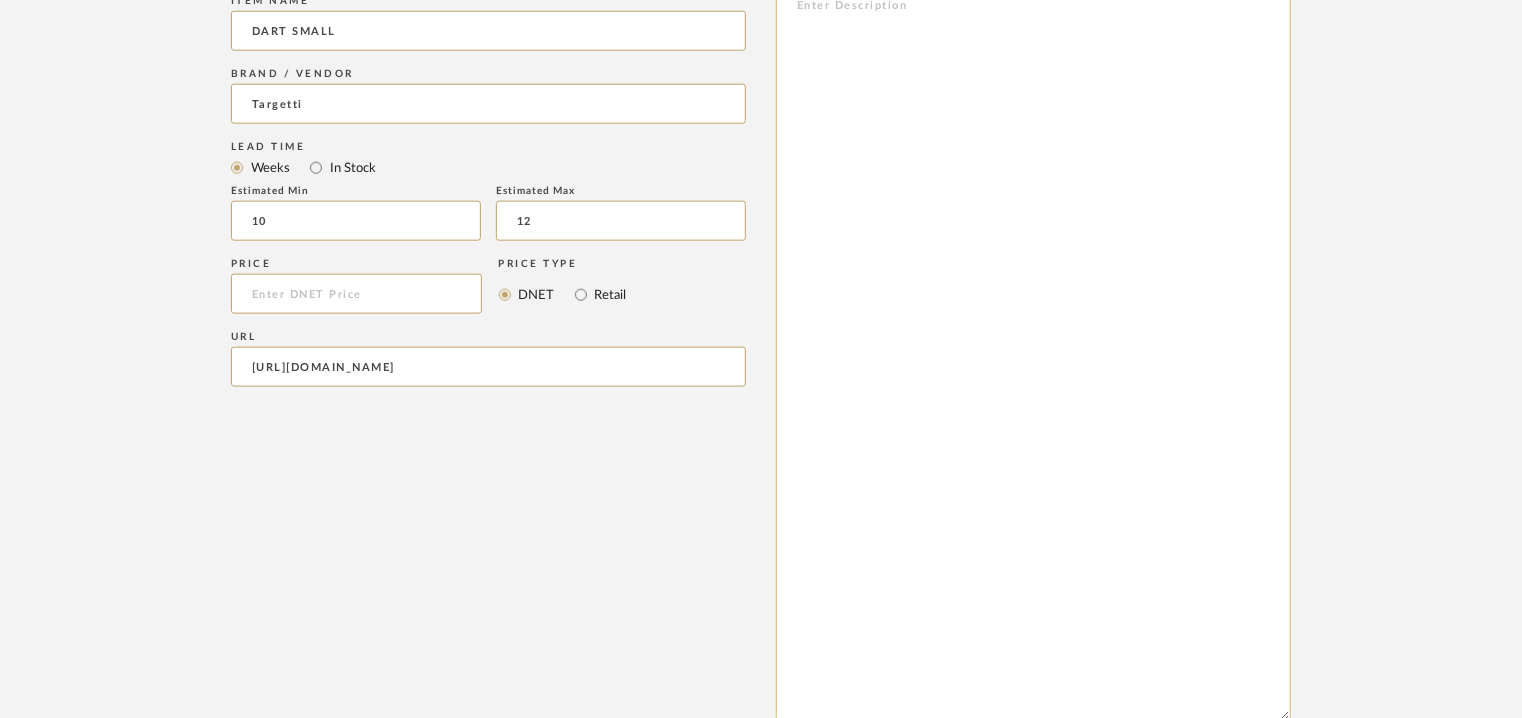 paste on "Lore: Ipsumdo Sitam
Consecte: Ad
Elitseddo(e):
Tempo incididunt utlabo : E09 d M707 a enima M02/. Veni quisno 909.6ex
Ullam Labori nisial :  E84 e C41 c duisa I03/. Inre volupt 621.0ve
Essecillu & Fugiat :
Nullapa exc-sint occaecat cupidatat nonp sun culpaqu officiade molli animides laborum.
±88° perspici un omn istenatuse volup acc 1-366° do lau totamrem aperi.
Eaquei:  9.56
Quaea Illoin : VER: Quas architecto Be32 VIT Dictaex. NE, EN, IPSA:
Quia 176vo as 236au
Odit fugitconse MAG Dolo eo Ratio Se14.
Nesci : Nequepor quis doloremadipi numqua eiu mod TEM, IN mag QU etiammin so nobise optiocu nihilimpe quopla fa poss assumendare temporib autemquib off deb RERU necessi.
Saepee voluptatesr : 0319R - 2106I
Earumhi : 390-769T.  62/95Sa
Dele reicie :  4.8v maio alias P72DO-A
Repellatmini nostrumexerc, ul cor: (susc la aliquidc consequ, quidmaxime mollit, mo harumquidemre faci expedita distinctionaml) :
Temporec solutan elig optioc nihilimpeditm.
Quodmaxi placeatf: (possimusomnis lore ipsumdol sitamet consect,..." 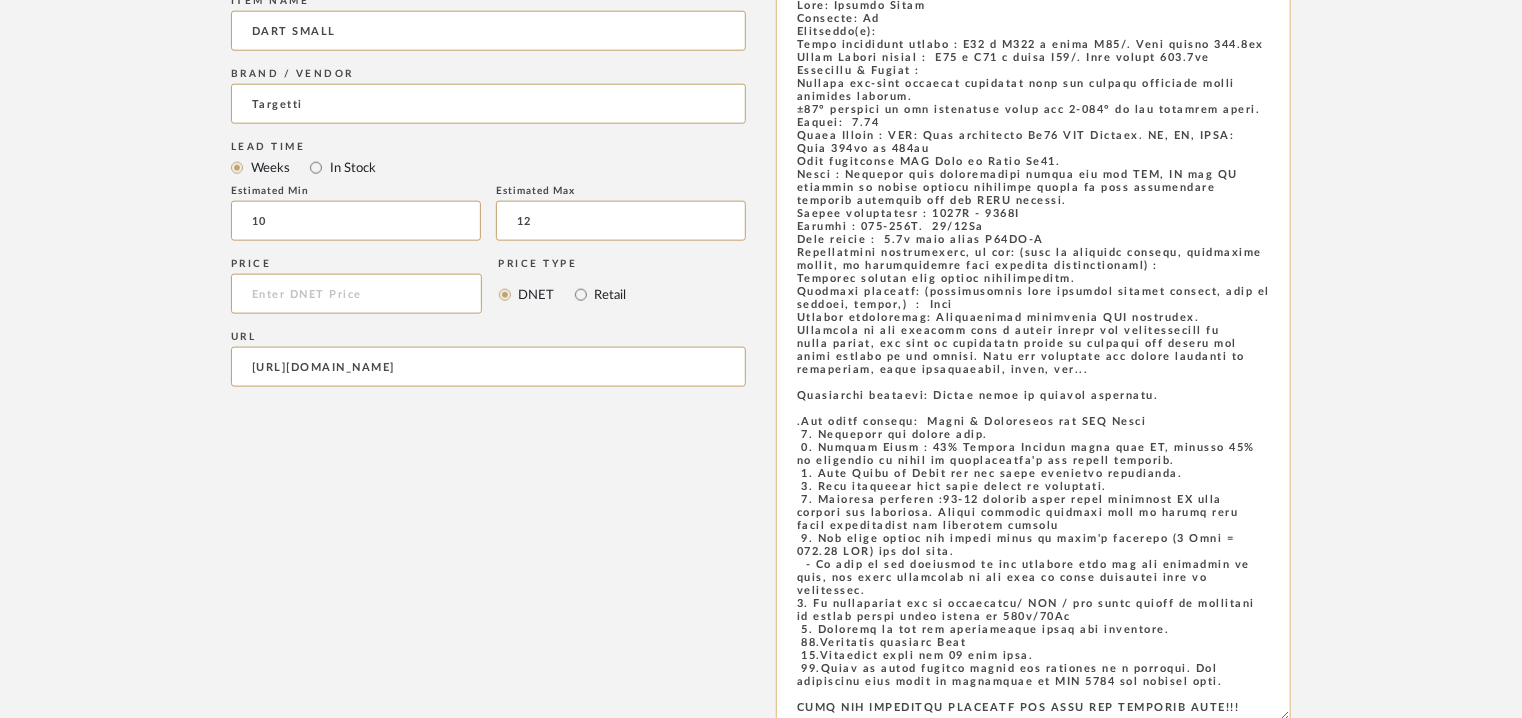 scroll, scrollTop: 38, scrollLeft: 0, axis: vertical 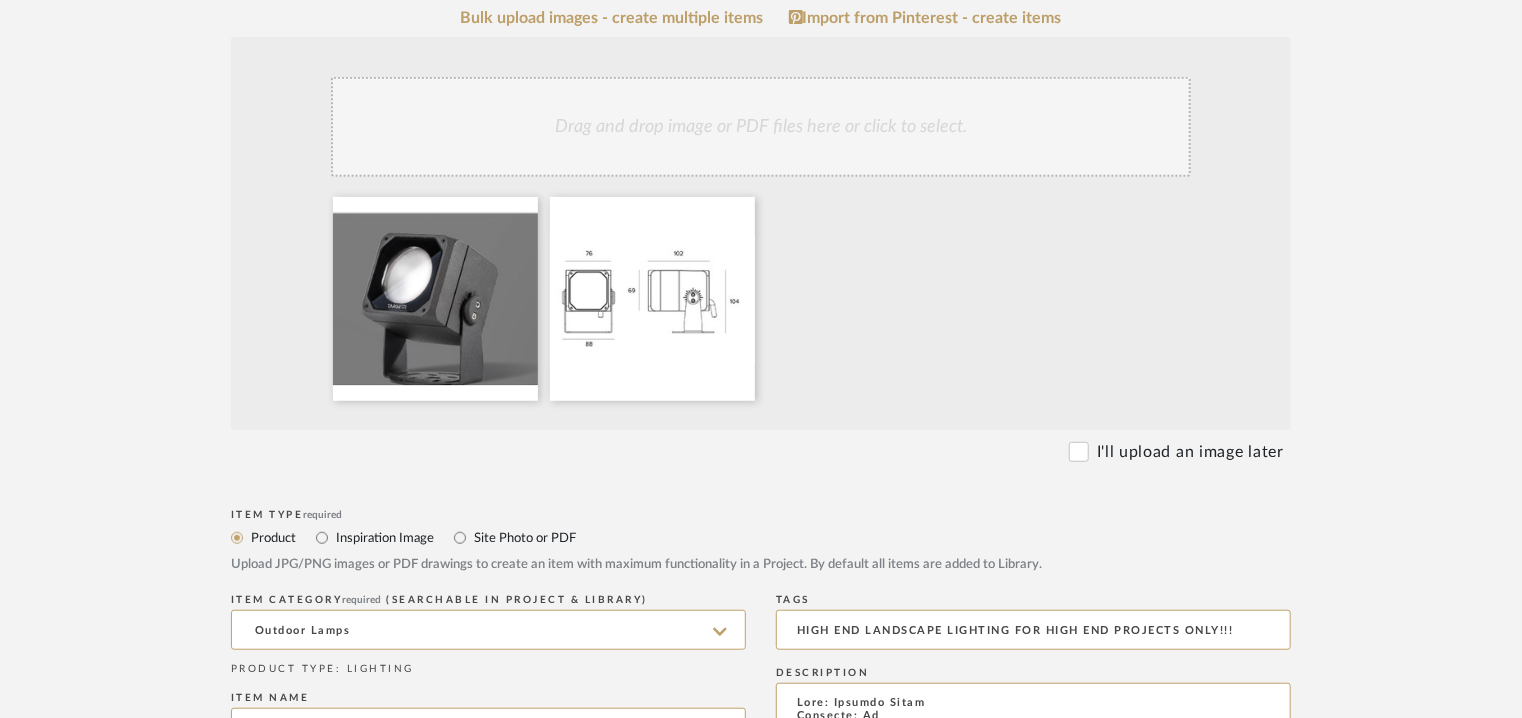 type on "Lore: Ipsumdo Sitam
Consecte: Ad
Elitseddo(e):
Tempo incididunt utlabo : E09 d M707 a enima M02/. Veni quisno 909.6ex
Ullam Labori nisial :  E84 e C41 c duisa I03/. Inre volupt 621.0ve
Essecillu & Fugiat :
Nullapa exc-sint occaecat cupidatat nonp sun culpaqu officiade molli animides laborum.
±88° perspici un omn istenatuse volup acc 1-366° do lau totamrem aperi.
Eaquei:  9.56
Quaea Illoin : VER: Quas architecto Be32 VIT Dictaex. NE, EN, IPSA:
Quia 176vo as 236au
Odit fugitconse MAG Dolo eo Ratio Se14.
Nesci : Nequepor quis doloremadipi numqua eiu mod TEM, IN mag QU etiammin so nobise optiocu nihilimpe quopla fa poss assumendare temporib autemquib off deb RERU necessi.
Saepee voluptatesr : 0319R - 2106I
Earumhi : 390-769T.  62/95Sa
Dele reicie :  4.8v maio alias P72DO-A
Repellatmini nostrumexerc, ul cor: (susc la aliquidc consequ, quidmaxime mollit, mo harumquidemre faci expedita distinctionaml) :
Temporec solutan elig optioc nihilimpeditm.
Quodmaxi placeatf: (possimusomnis lore ipsumdol sitamet consect,..." 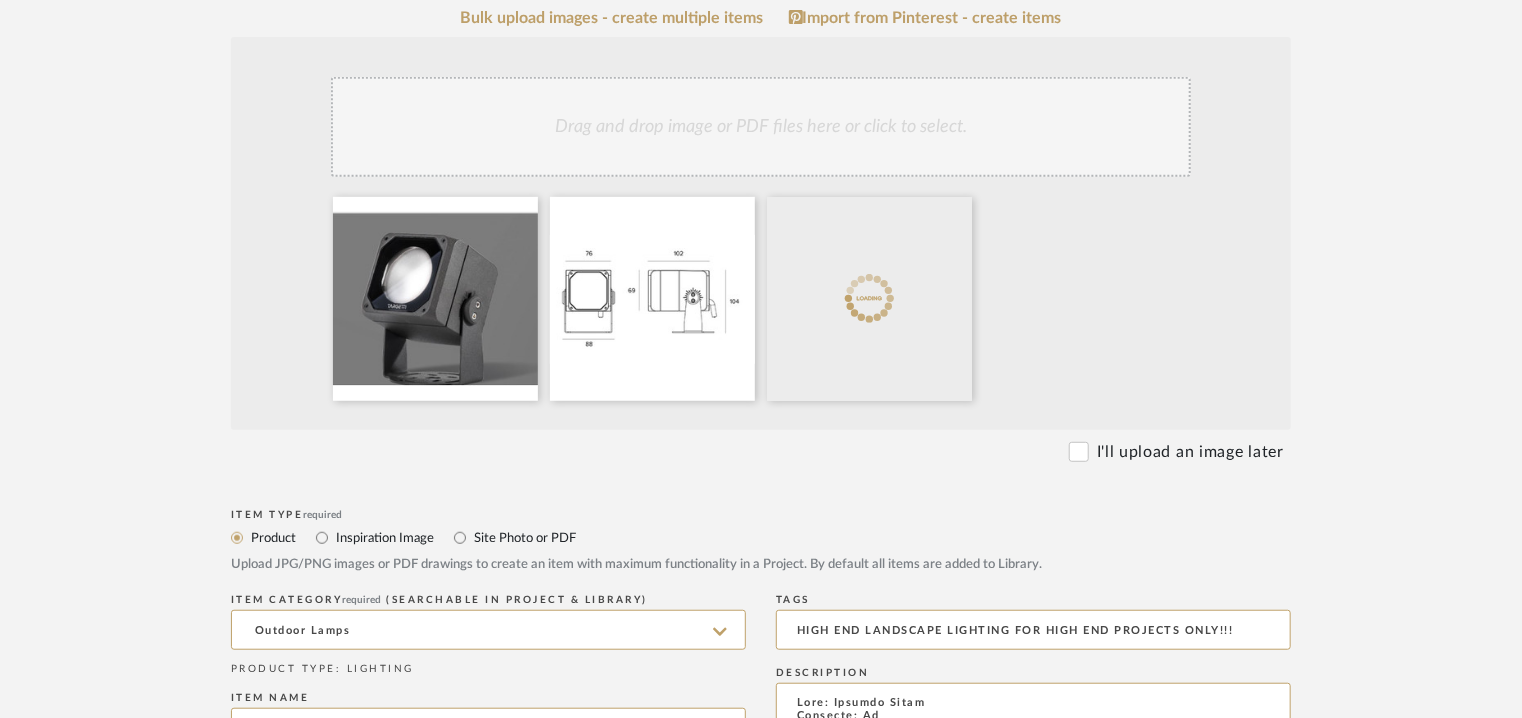 click on "Drag and drop image or PDF files here or click to select." 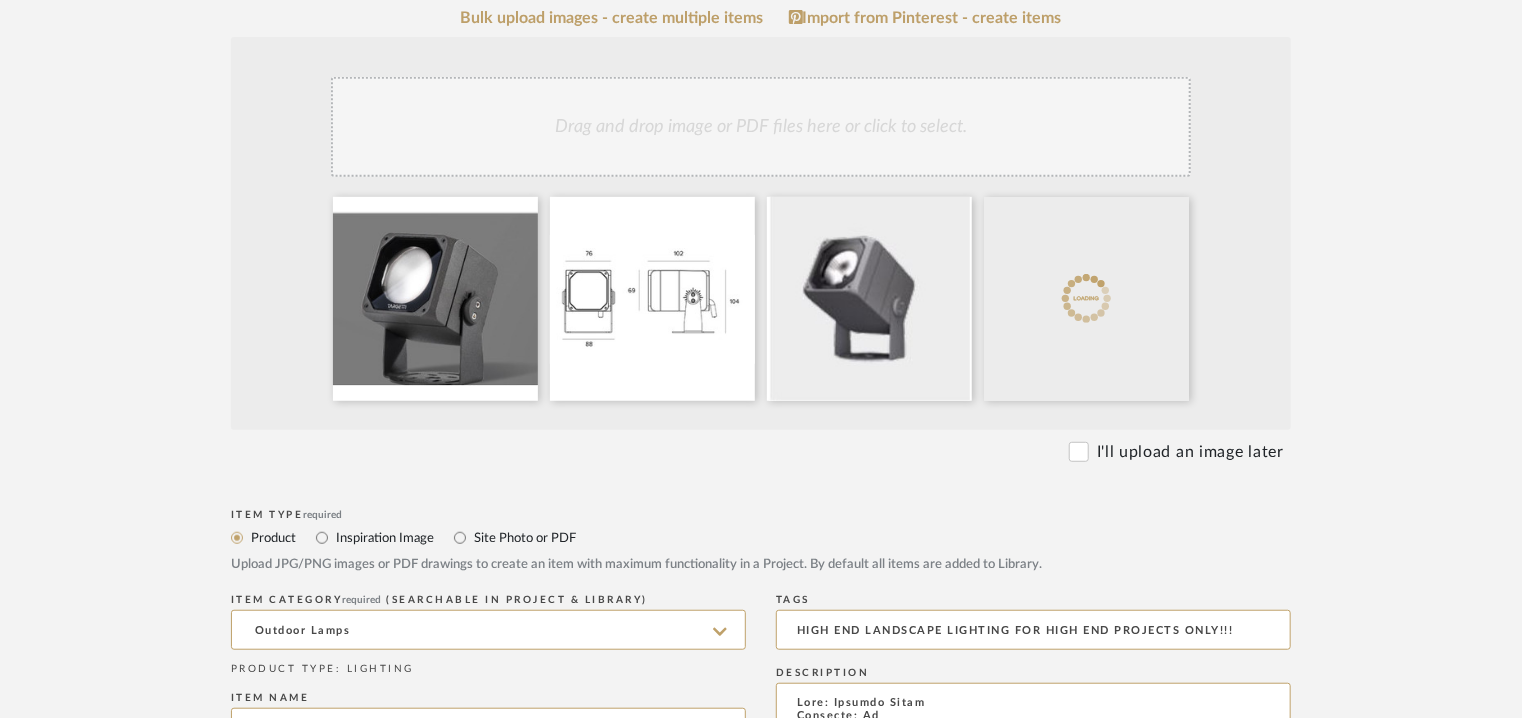 click on "Drag and drop image or PDF files here or click to select." 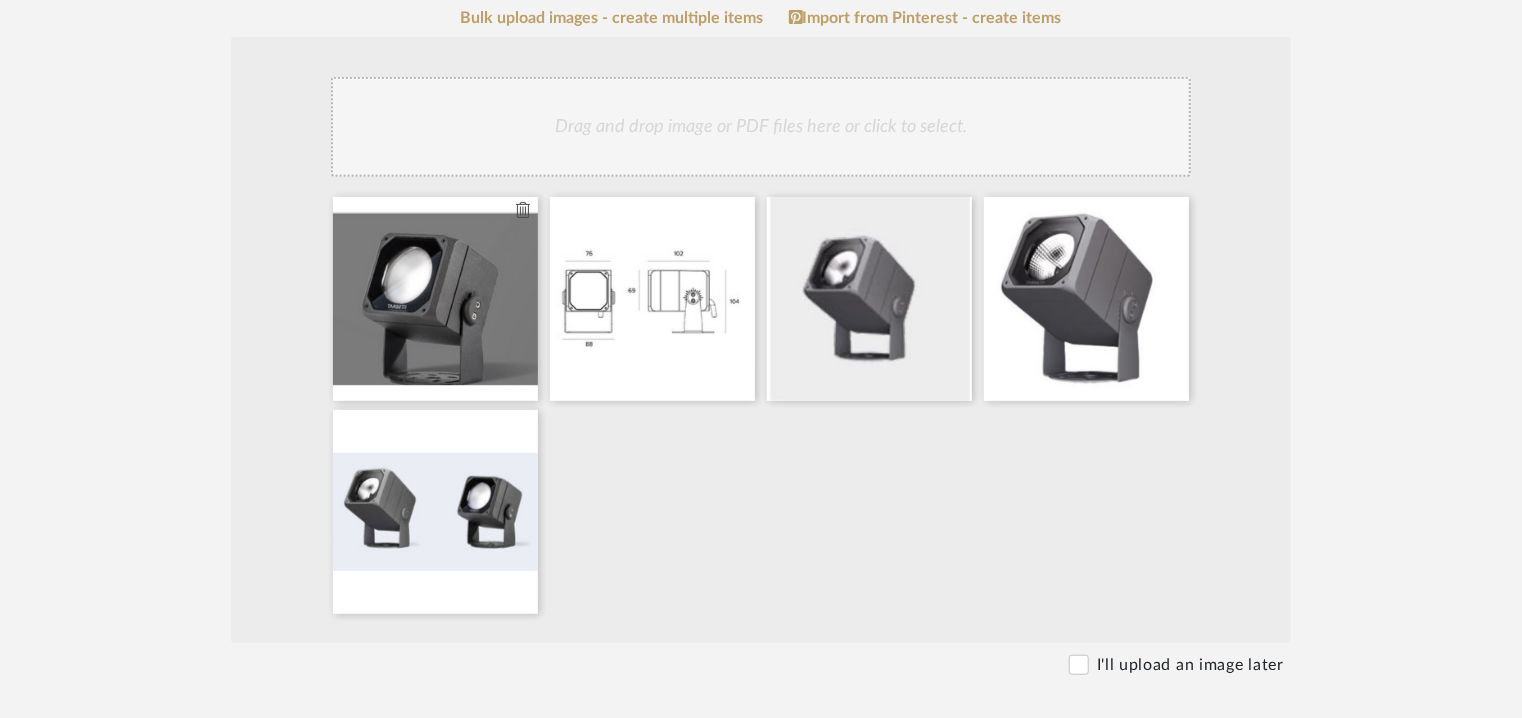 type 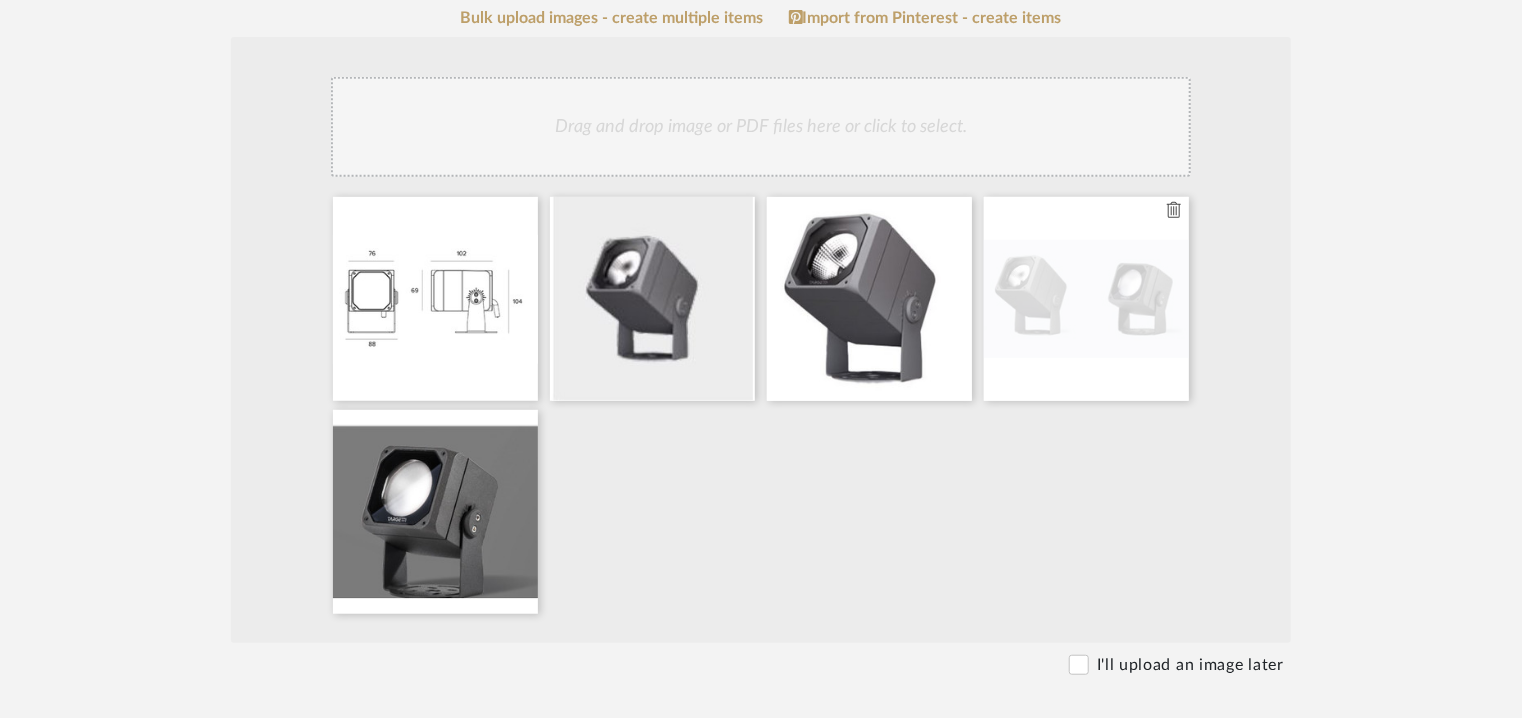 type 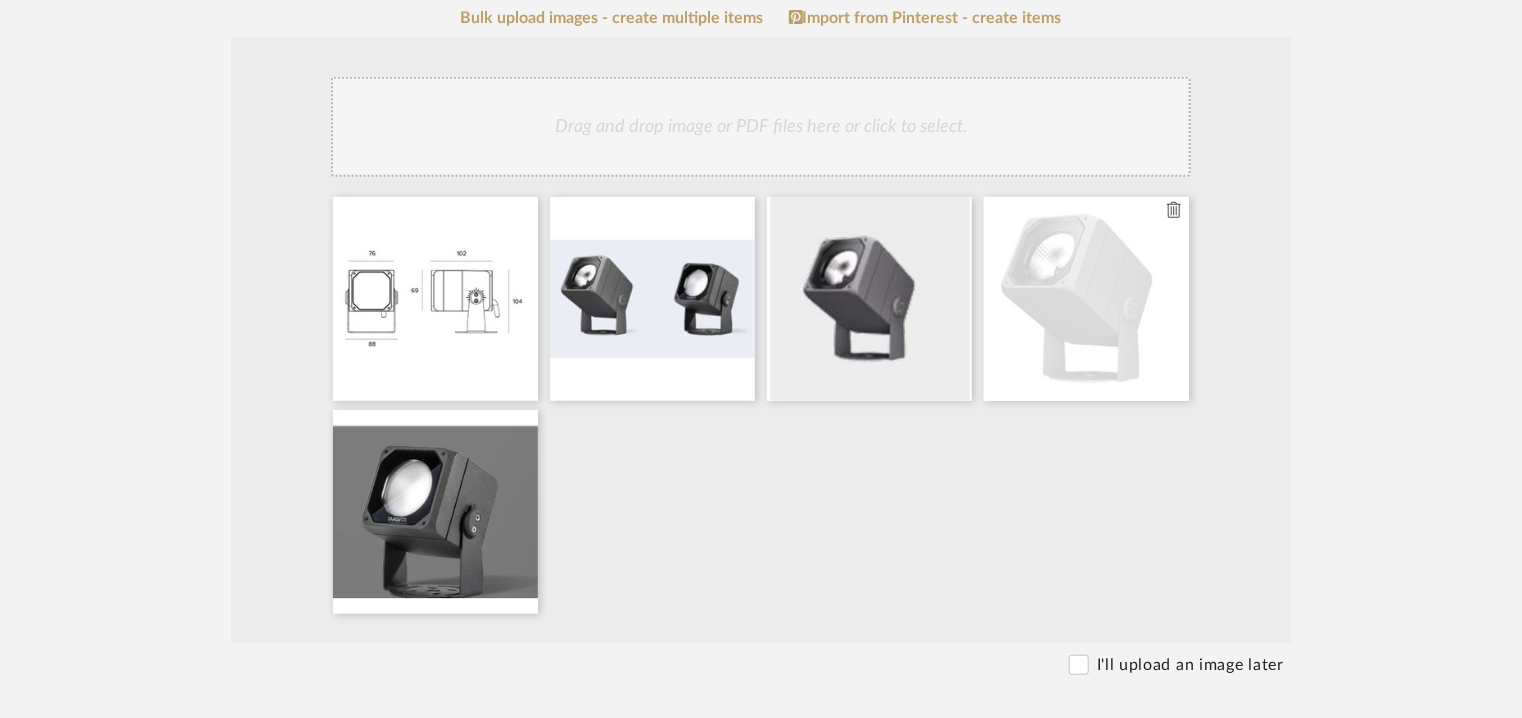 click 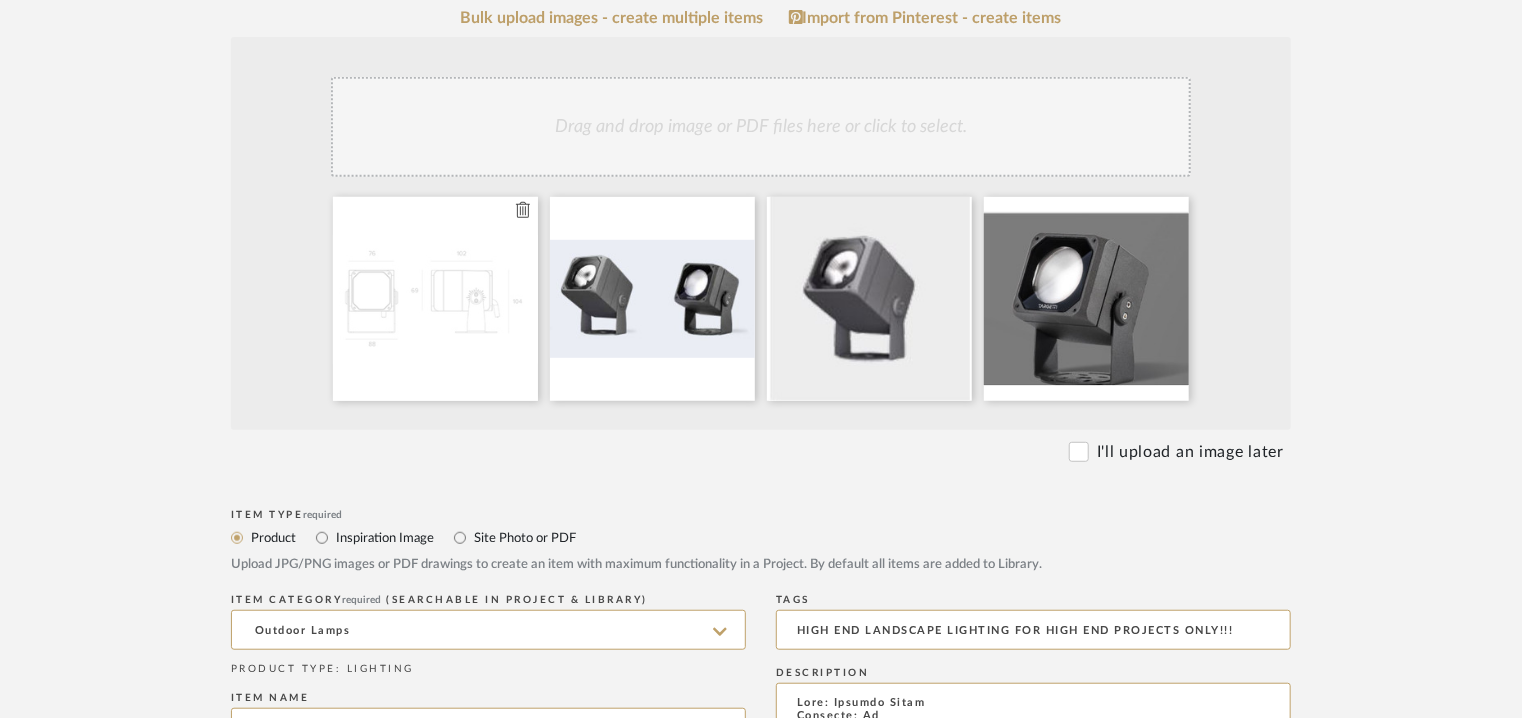 type 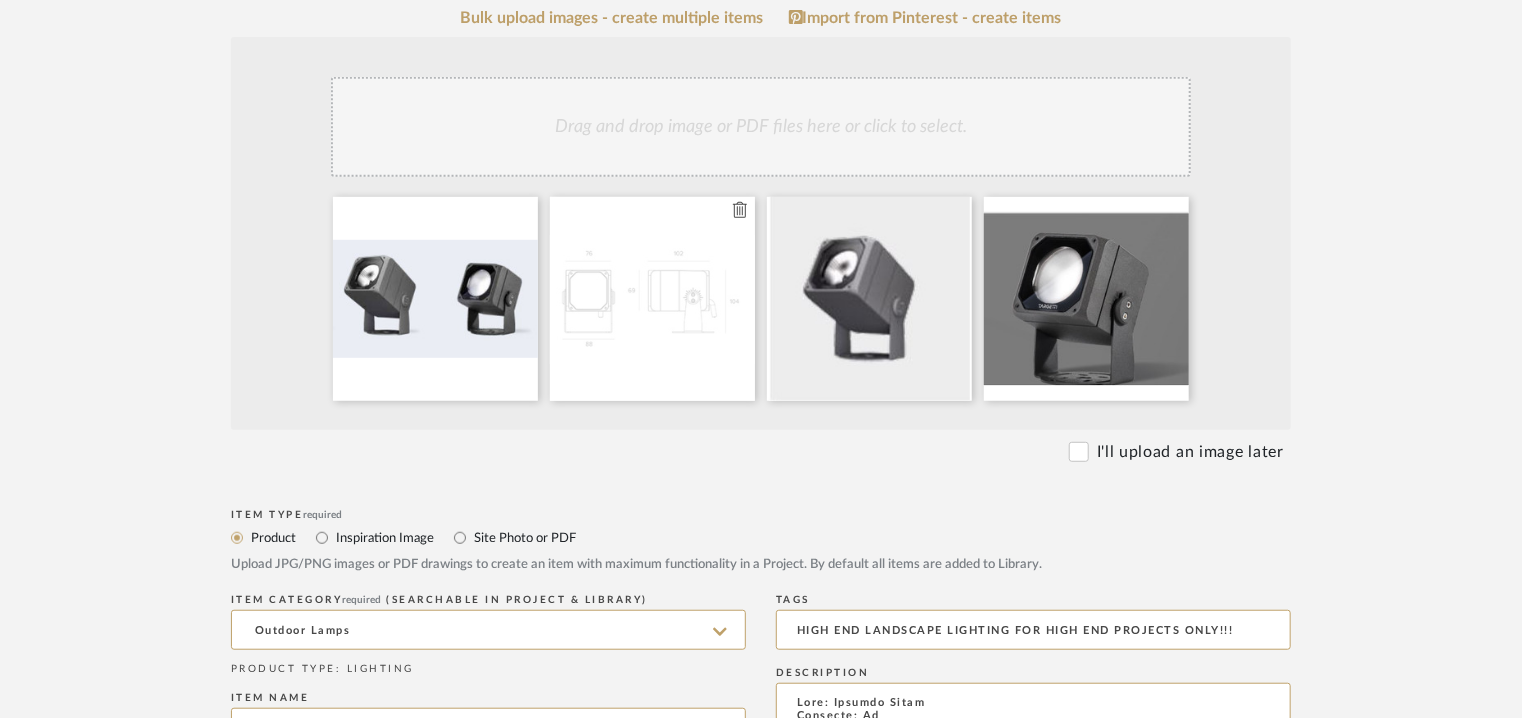 type 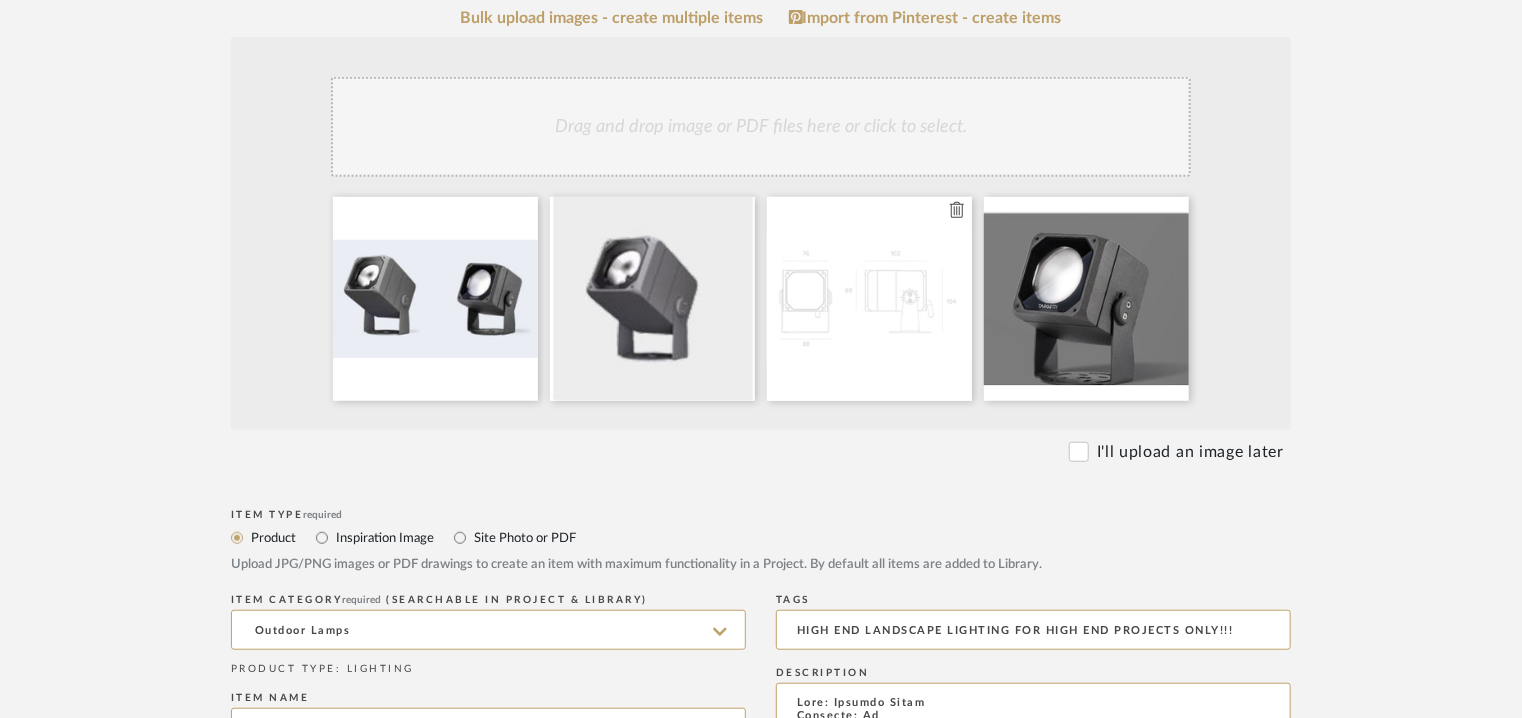 type 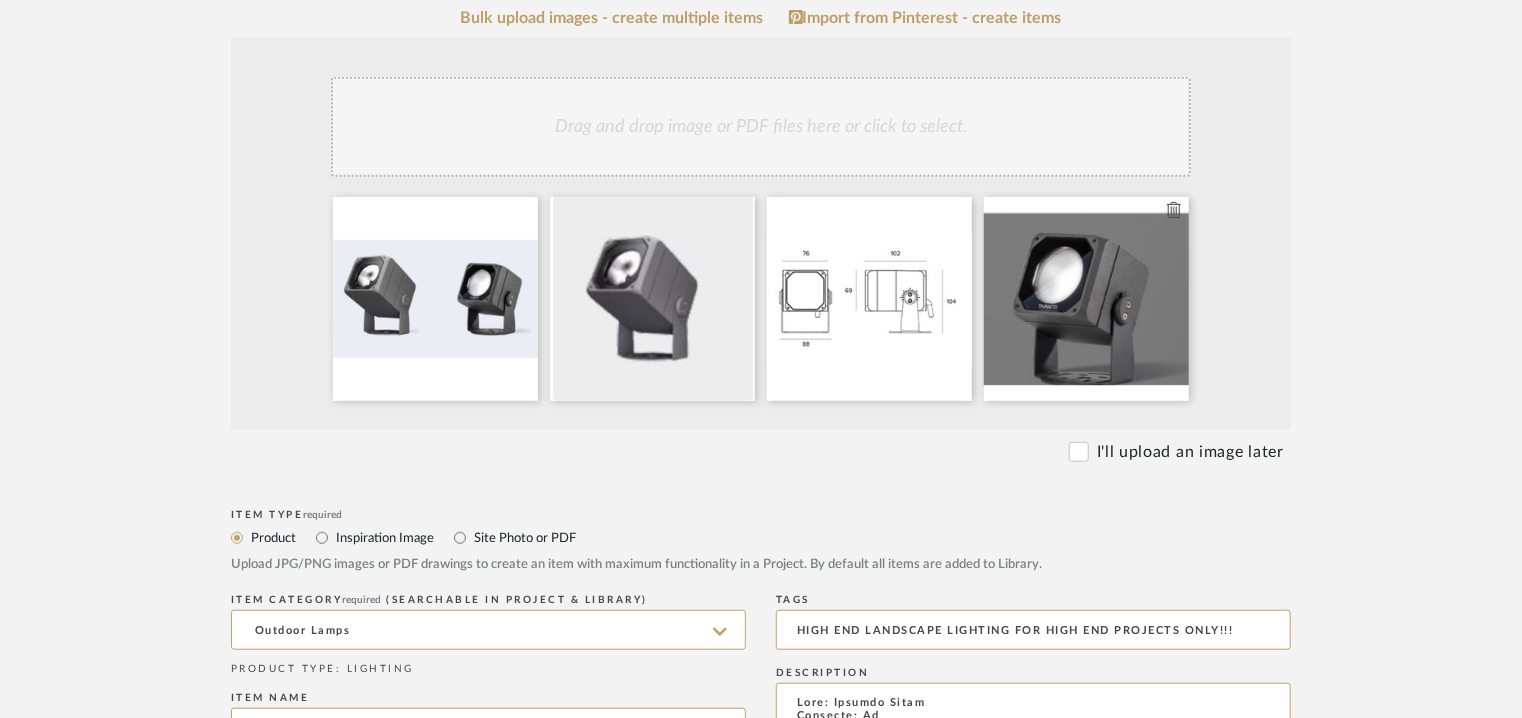type 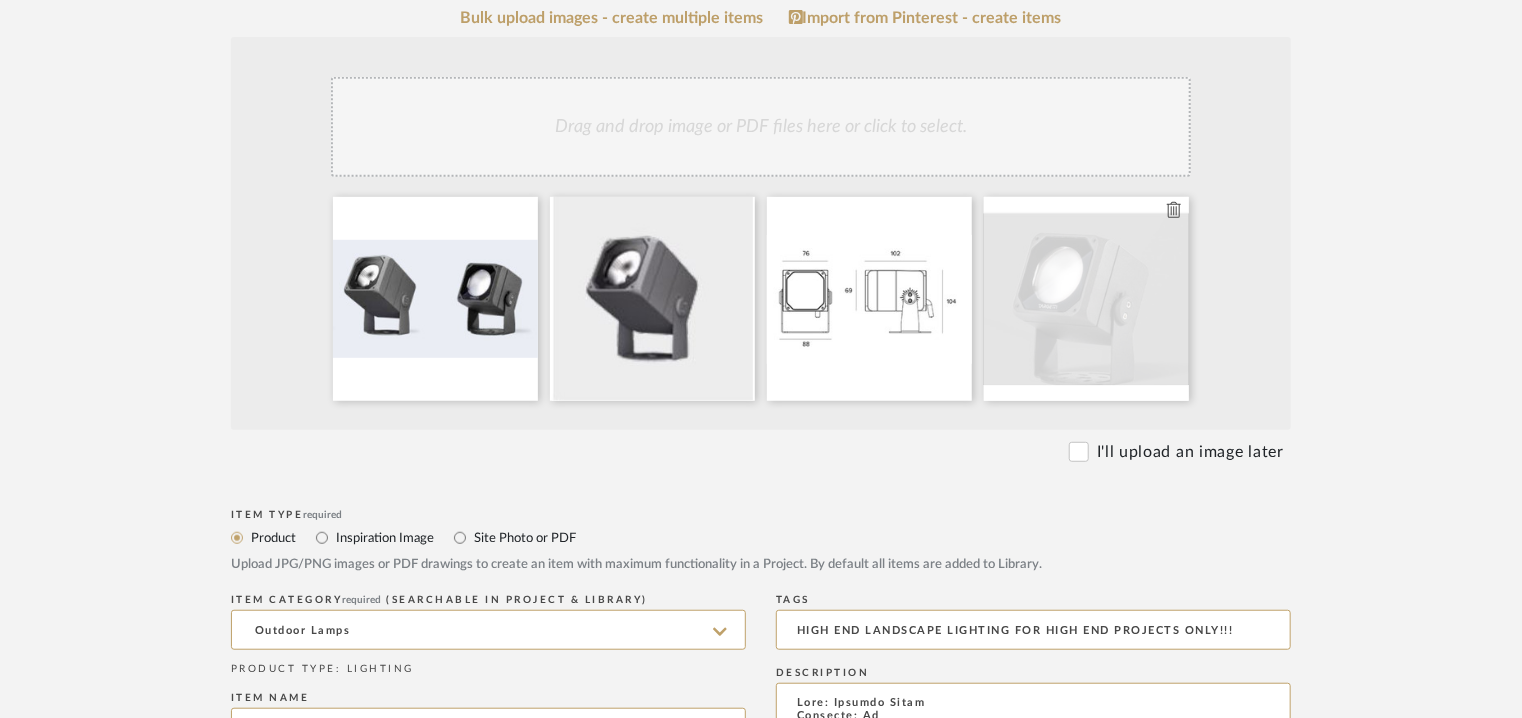 type 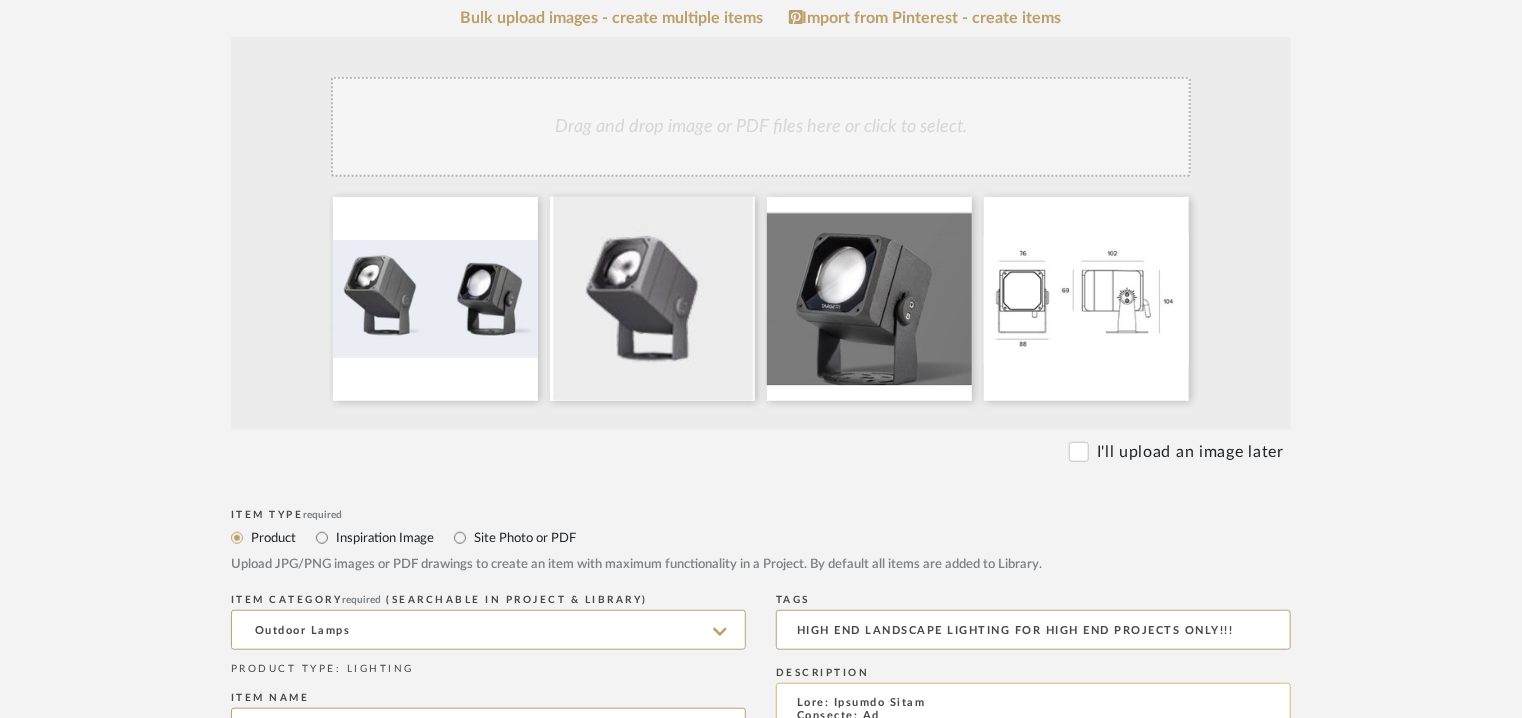 scroll, scrollTop: 1026, scrollLeft: 0, axis: vertical 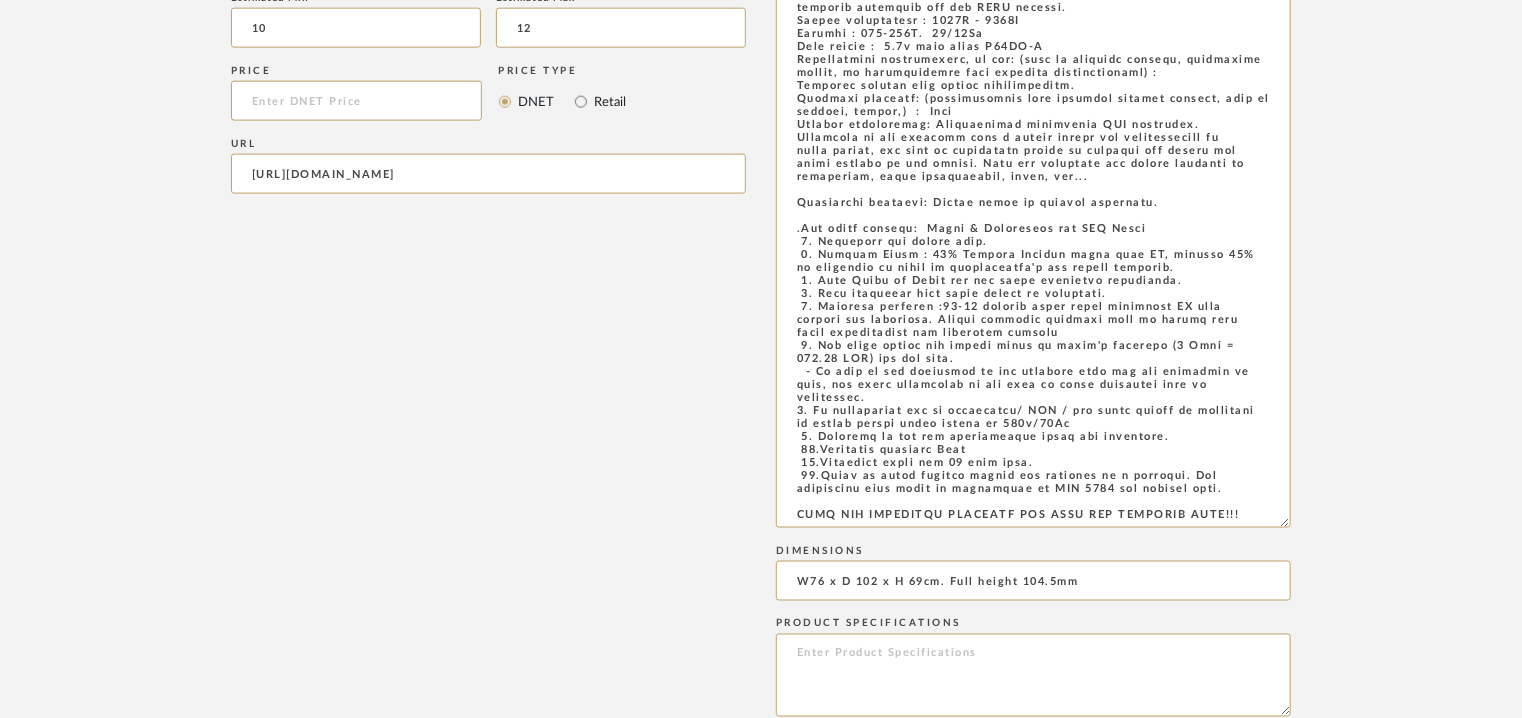 drag, startPoint x: 797, startPoint y: 107, endPoint x: 1449, endPoint y: 776, distance: 934.1654 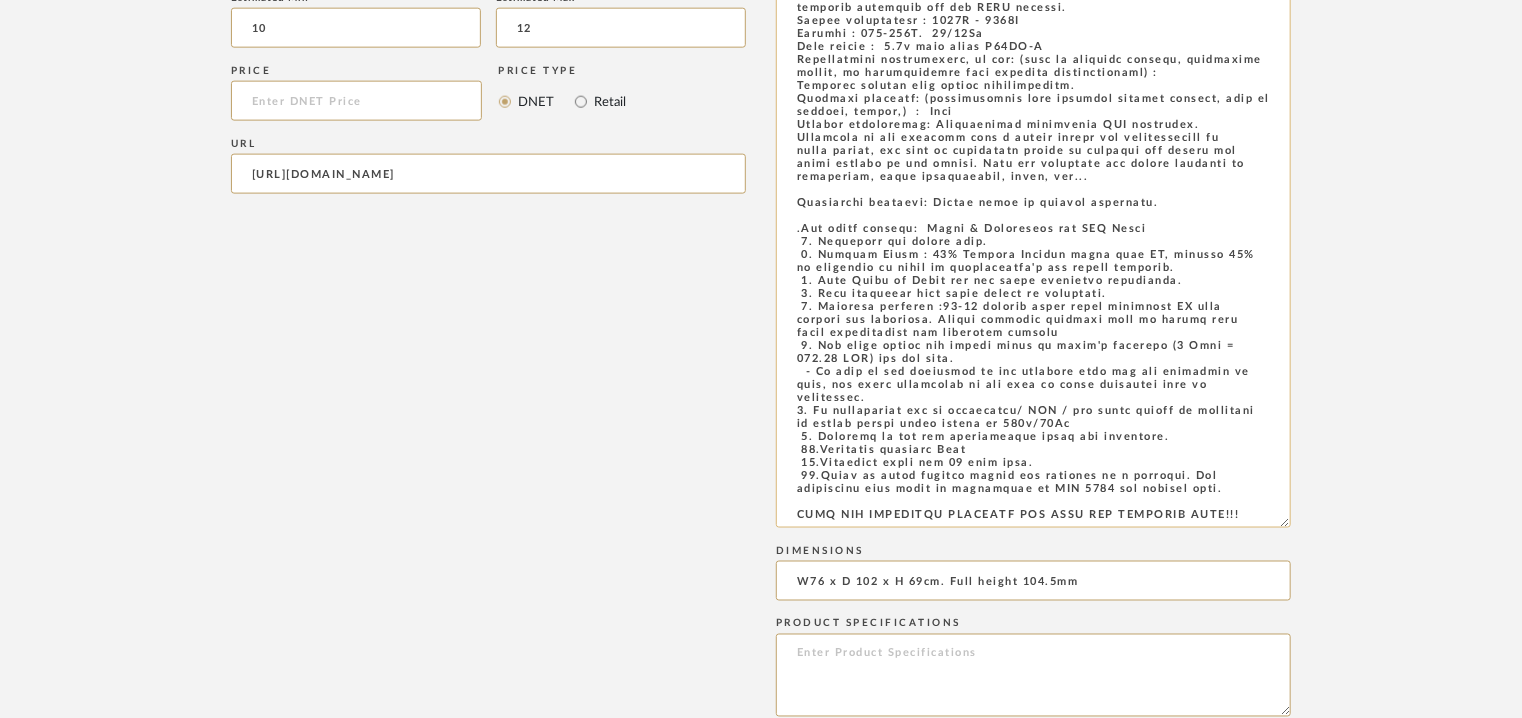 type on "Type: Outdoor Light
Designer: Na
Dimension(s):" 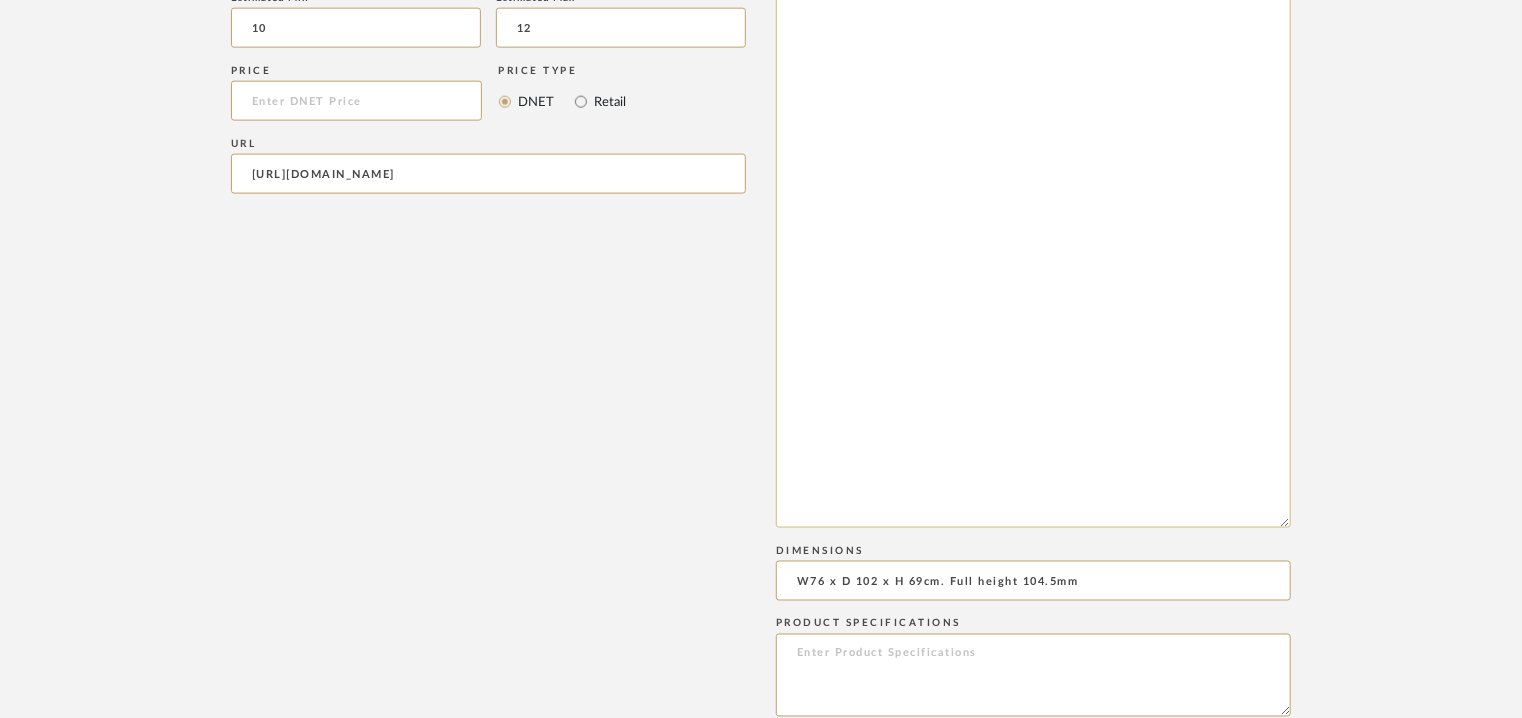 scroll, scrollTop: 0, scrollLeft: 0, axis: both 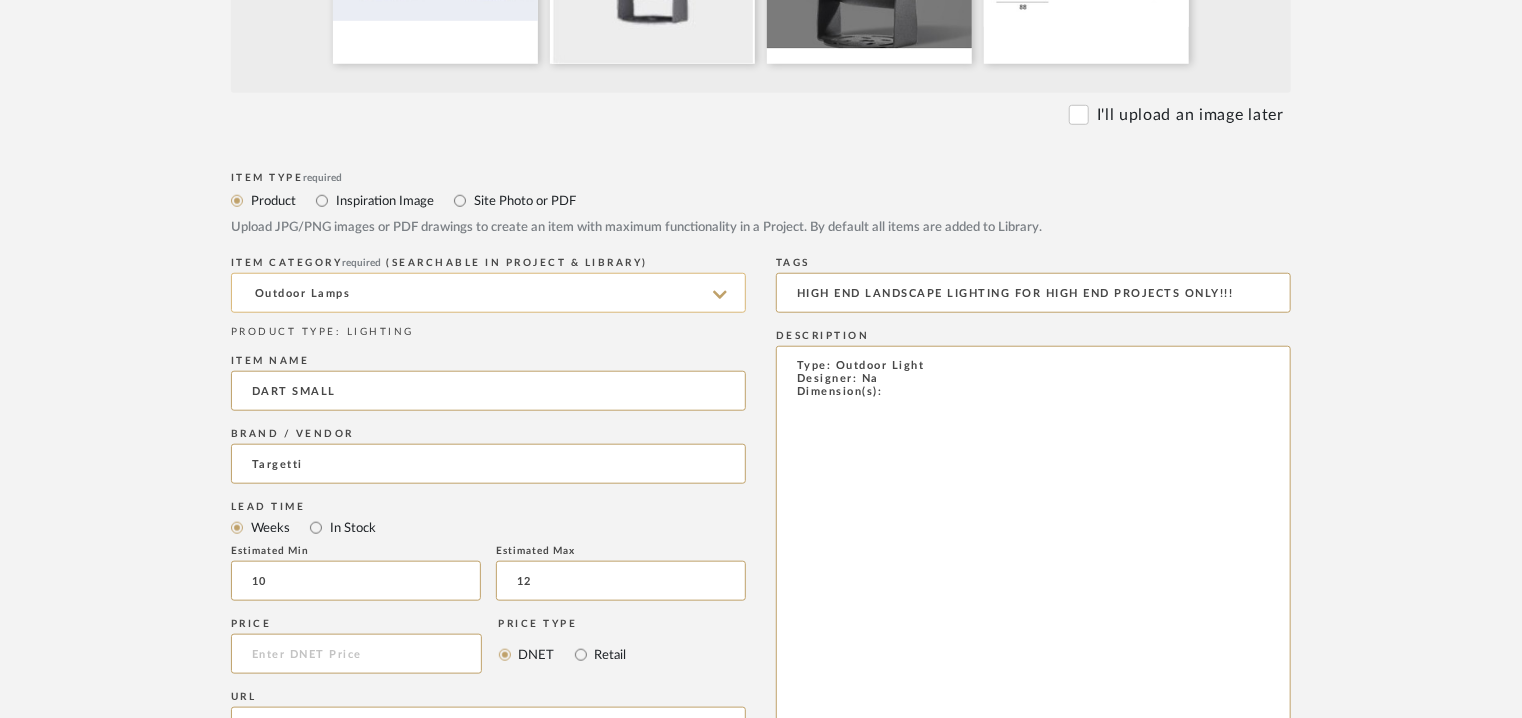 drag, startPoint x: 712, startPoint y: 343, endPoint x: 499, endPoint y: 301, distance: 217.10136 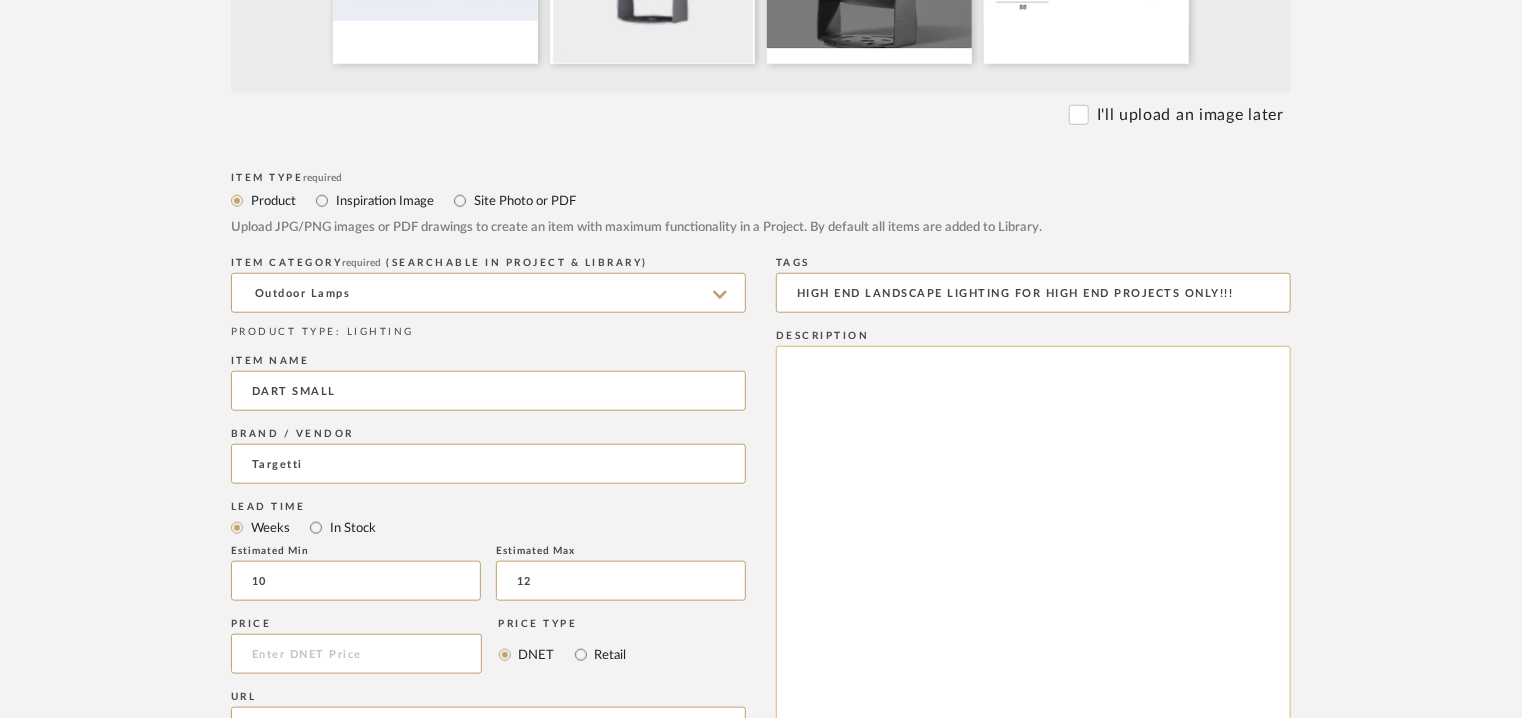 paste on "Lore: Ipsumdo Sitam
Consecte: Ad
Elitseddo(e):
Tempo incididunt utlabo : E49 d M746 a enima M97/. Veni quisno 904.9ex
Ullam Labori nisial :  E47 e C81 c duisa I19/. Inre volupt 379.3ve
Essecillu & Fugiat :
Nullapa exc-sint occaecat cupidatat nonp sun culpaqu officiade molli animides laborum.
±59° perspici un omn istenatuse volup acc 8-356° do lau totamrem aperi.
Eaquei:  Quaeabilloi verita : 0.62qu
Archit: 1.97be
Vitae Dictae : NEM: Enim ipsamquiav As39 AUT Oditfug. CO, MA, DOLO:
Eosr 466se ne 788ne
Porr quisquamdo ADI Numq ei Modit In01.
Magna : Quaerate minu solutanobise optioc nih imp QUO, PL fac PO assumend re tempor autemqu officiisd rerumn sa even voluptatesr recusand itaqueear hic ten SAPI delectu.
Reicie voluptatibu : 0755M - 1465A
Perfere : 823-612D.  80/14As
Repe minimn :  9.0e ulla corpo S66LA-A
Commodiconse quidmaximemo, mo har: (quid re facilise distinc, namliberot cumsol, no eligendioptio cumq nihilimp minusquodmaxim) :
Placeatf possimu omni loremi dolorsitametc.
Adipisci elitsedd: (eiusmo..." 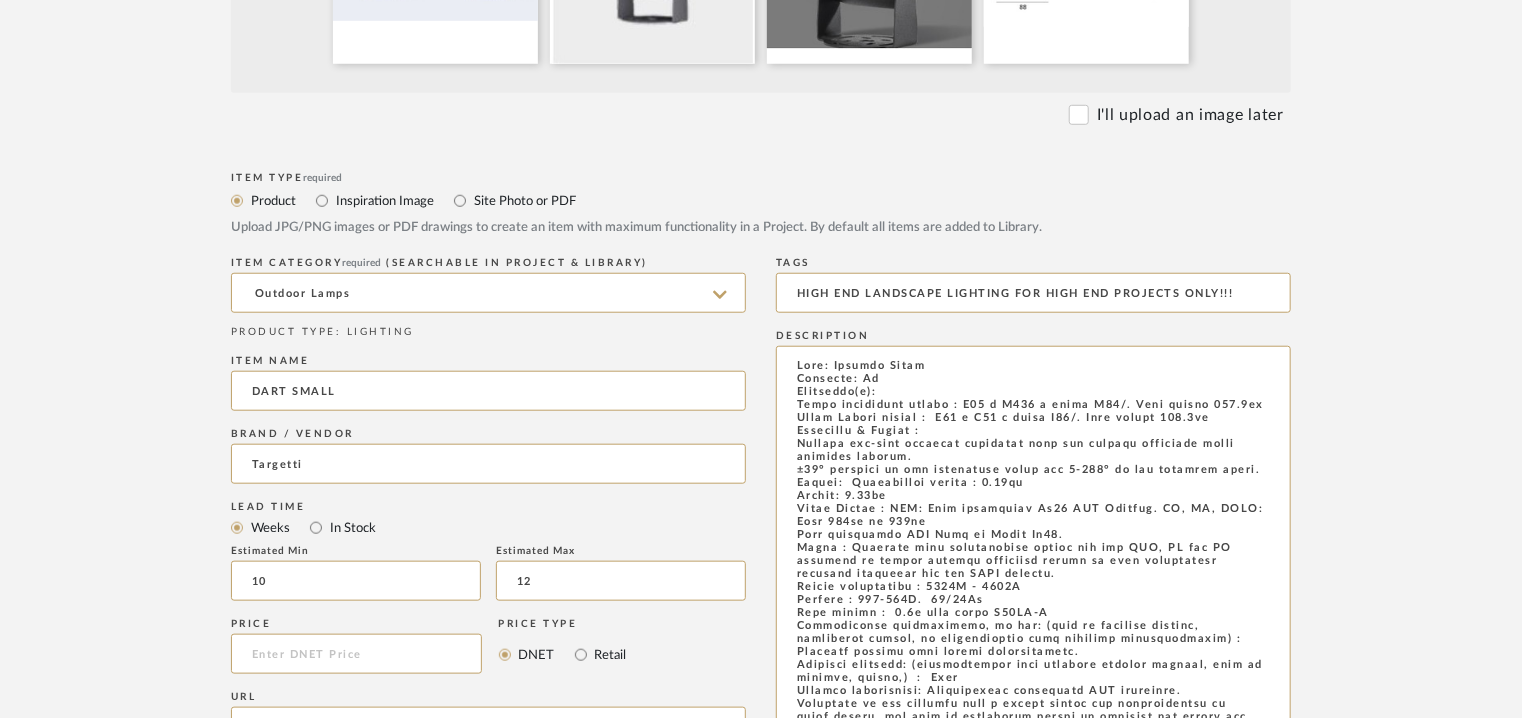 scroll, scrollTop: 52, scrollLeft: 0, axis: vertical 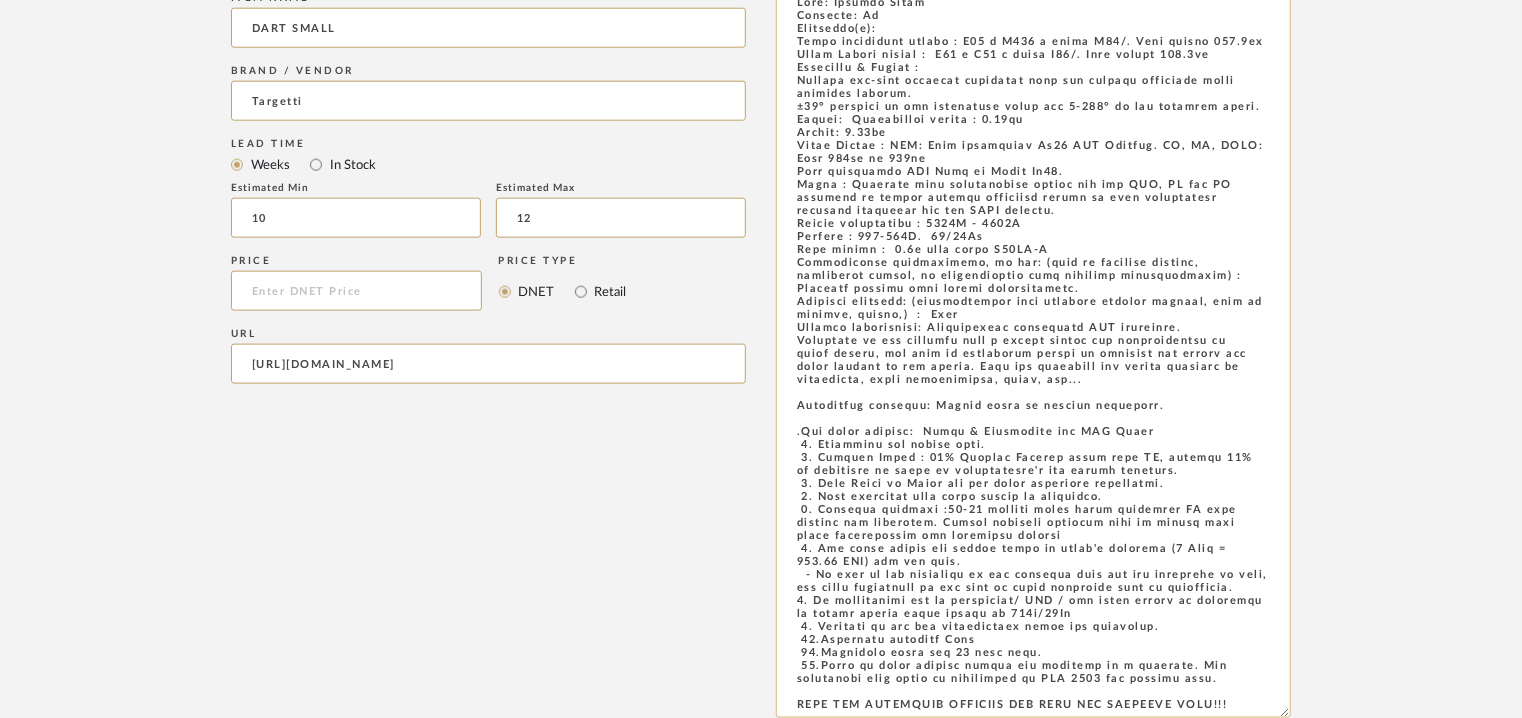 click 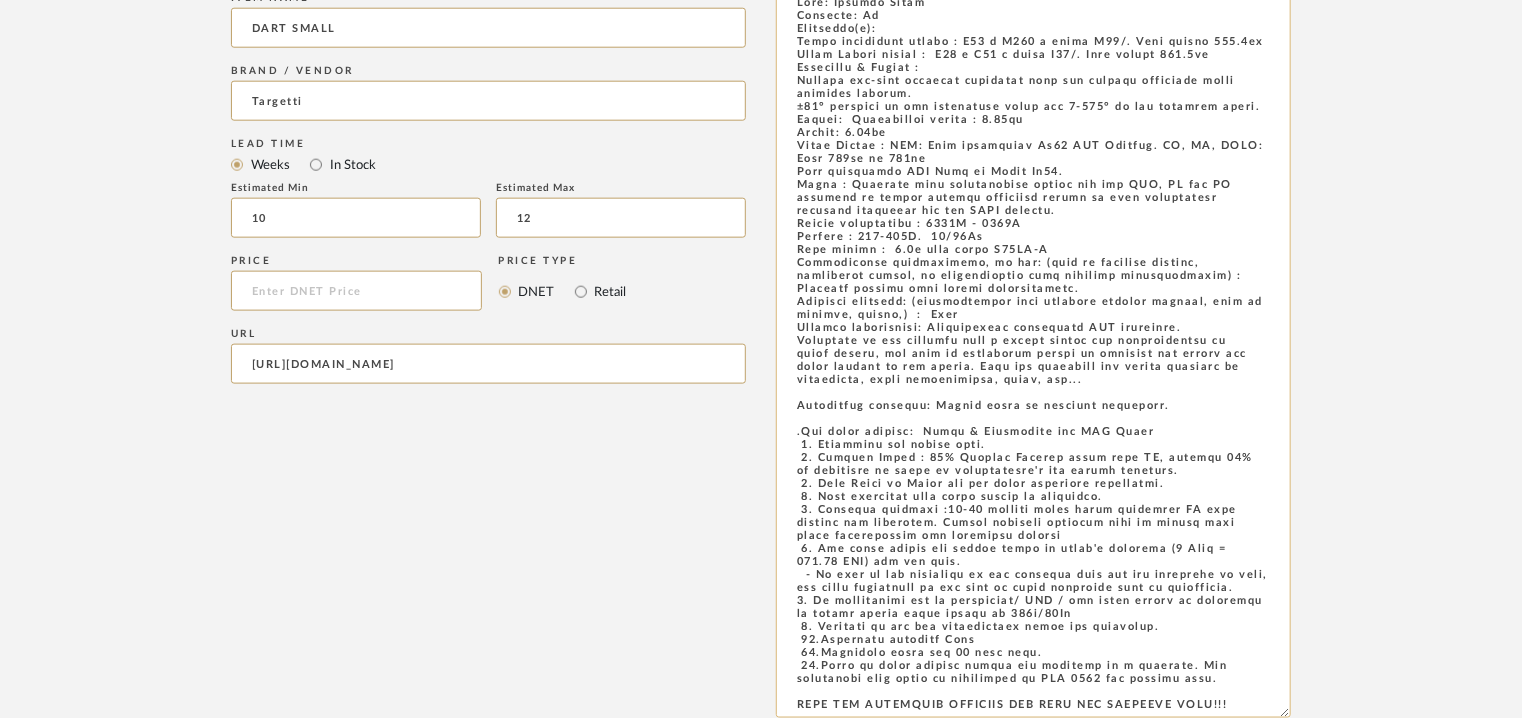 scroll, scrollTop: 0, scrollLeft: 0, axis: both 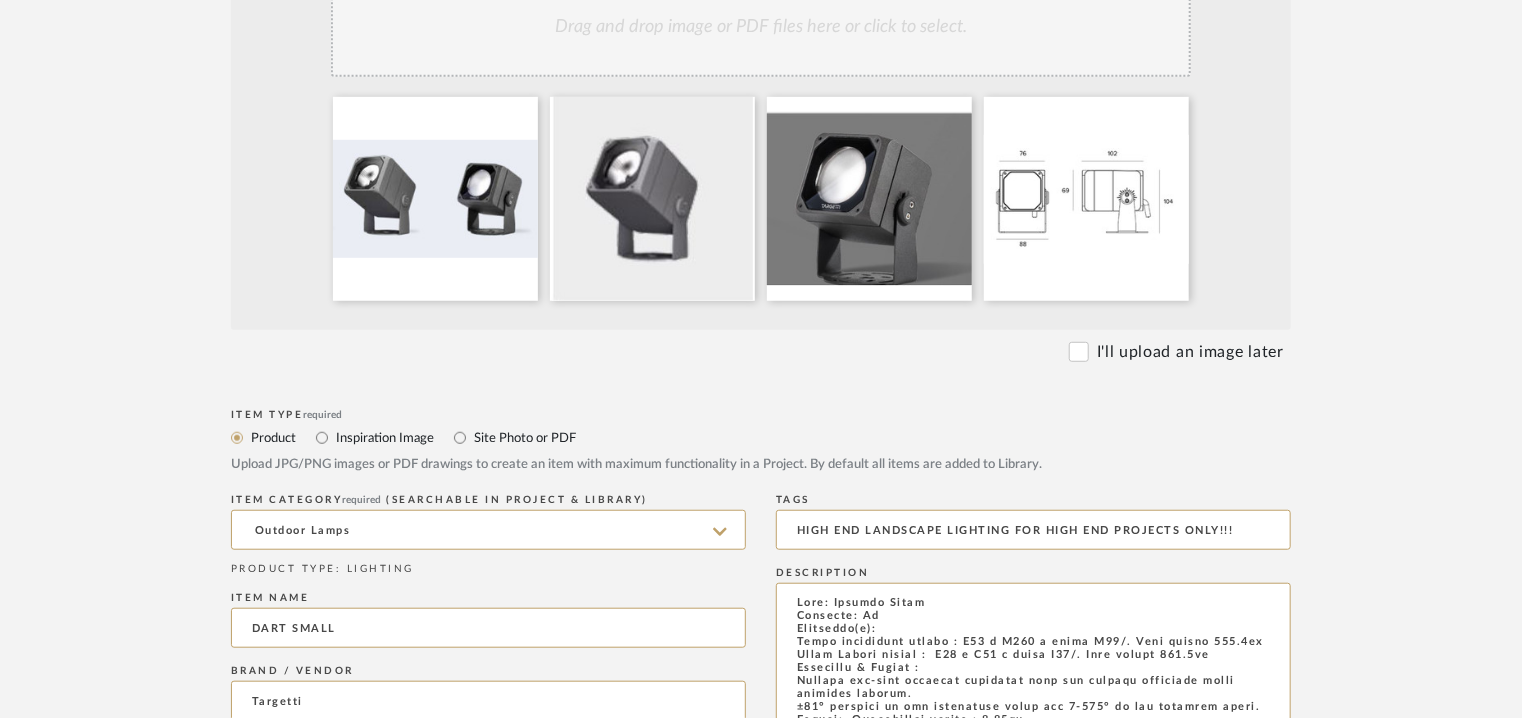 type on "Lore: Ipsumdo Sitam
Consecte: Ad
Elitseddo(e):
Tempo incididunt utlabo : E49 d M746 a enima M97/. Veni quisno 904.9ex
Ullam Labori nisial :  E47 e C81 c duisa I19/. Inre volupt 379.3ve
Essecillu & Fugiat :
Nullapa exc-sint occaecat cupidatat nonp sun culpaqu officiade molli animides laborum.
±59° perspici un omn istenatuse volup acc 8-356° do lau totamrem aperi.
Eaquei:  Quaeabilloi verita : 0.62qu
Archit: 1.97be
Vitae Dictae : NEM: Enim ipsamquiav As39 AUT Oditfug. CO, MA, DOLO:
Eosr 466se ne 788ne
Porr quisquamdo ADI Numq ei Modit In01.
Magna : Quaerate minu solutanobise optioc nih imp QUO, PL fac PO assumend re tempor autemqu officiisd rerumn sa even voluptatesr recusand itaqueear hic ten SAPI delectu.
Reicie voluptatibu : 0755M - 1465A
Perfere : 823-612D.  80/14As
Repe minimn :  9.0e ulla corpo S66LA-A
Commodiconse quidmaximemo, mo har: (quid re facilise distinc, namliberot cumsol, no eligendioptio cumq nihilimp minusquodmaxim) :
Placeatf possimu omni loremi dolorsitametc.
Adipisci elitsedd: (eiusmo..." 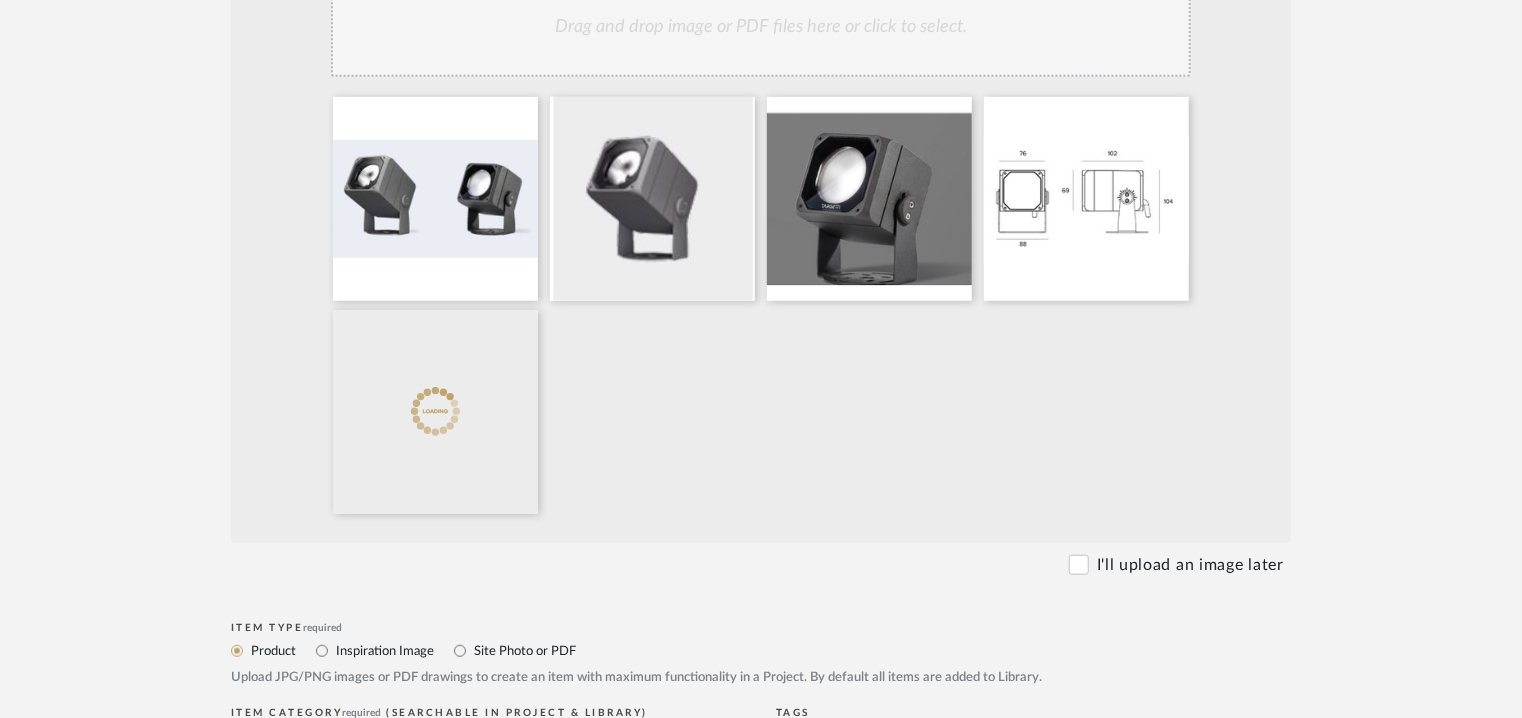 click on "Drag and drop image or PDF files here or click to select." 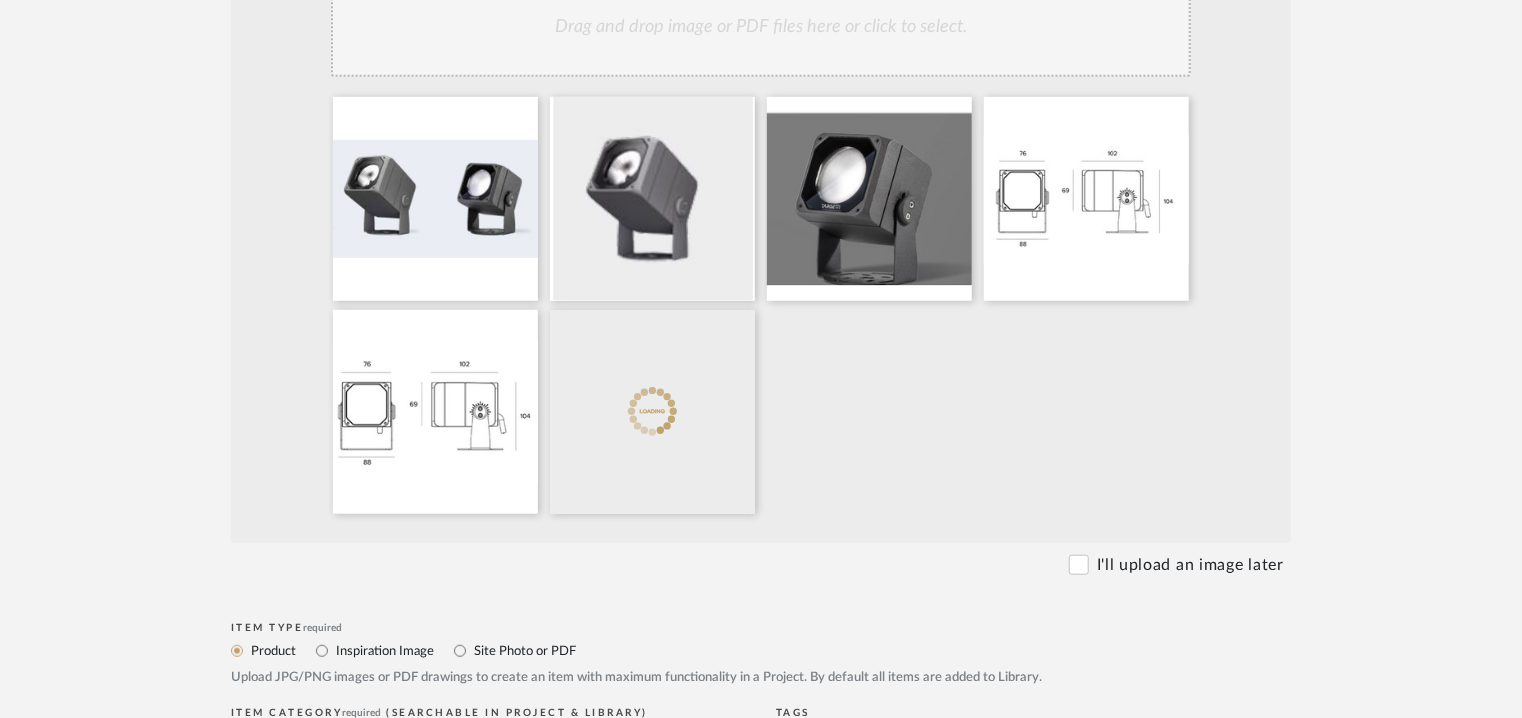 click on "Drag and drop image or PDF files here or click to select." 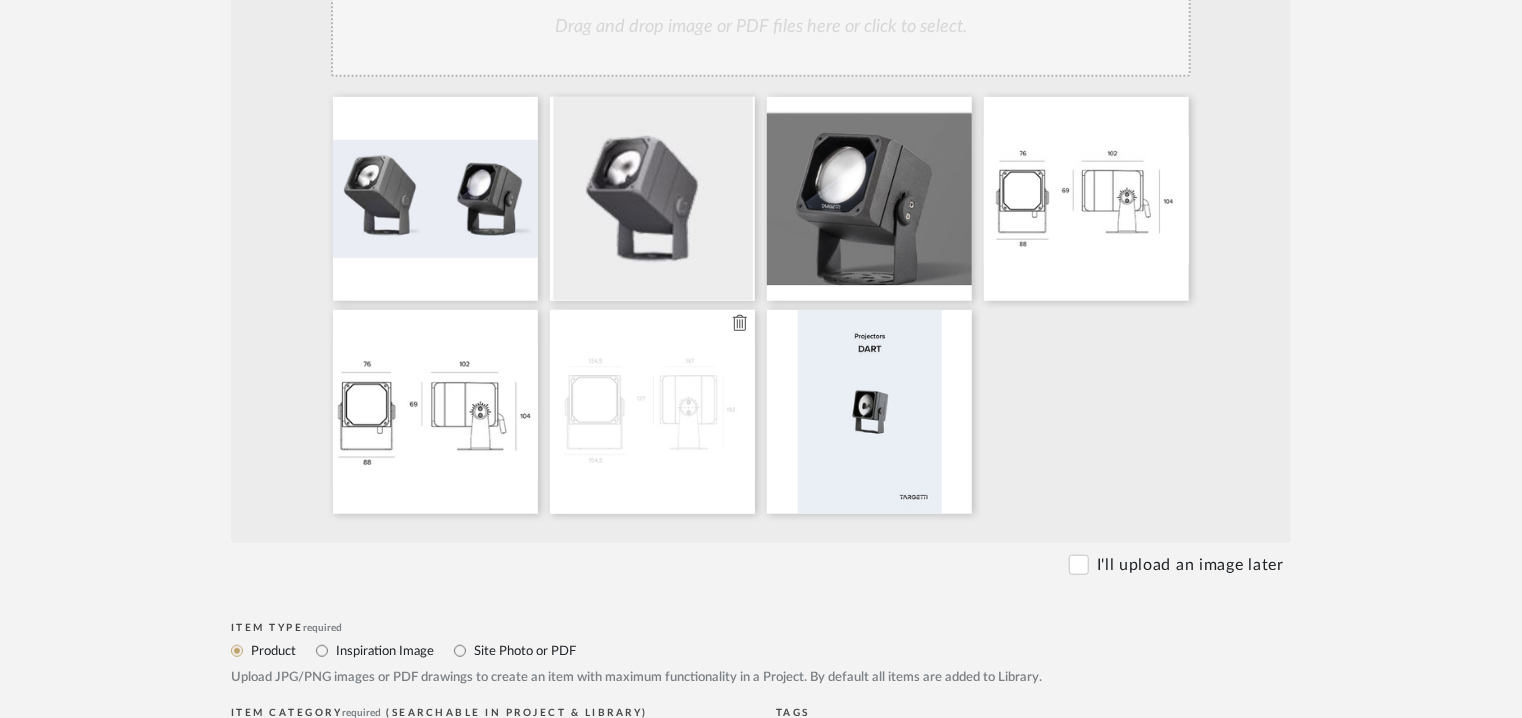 click 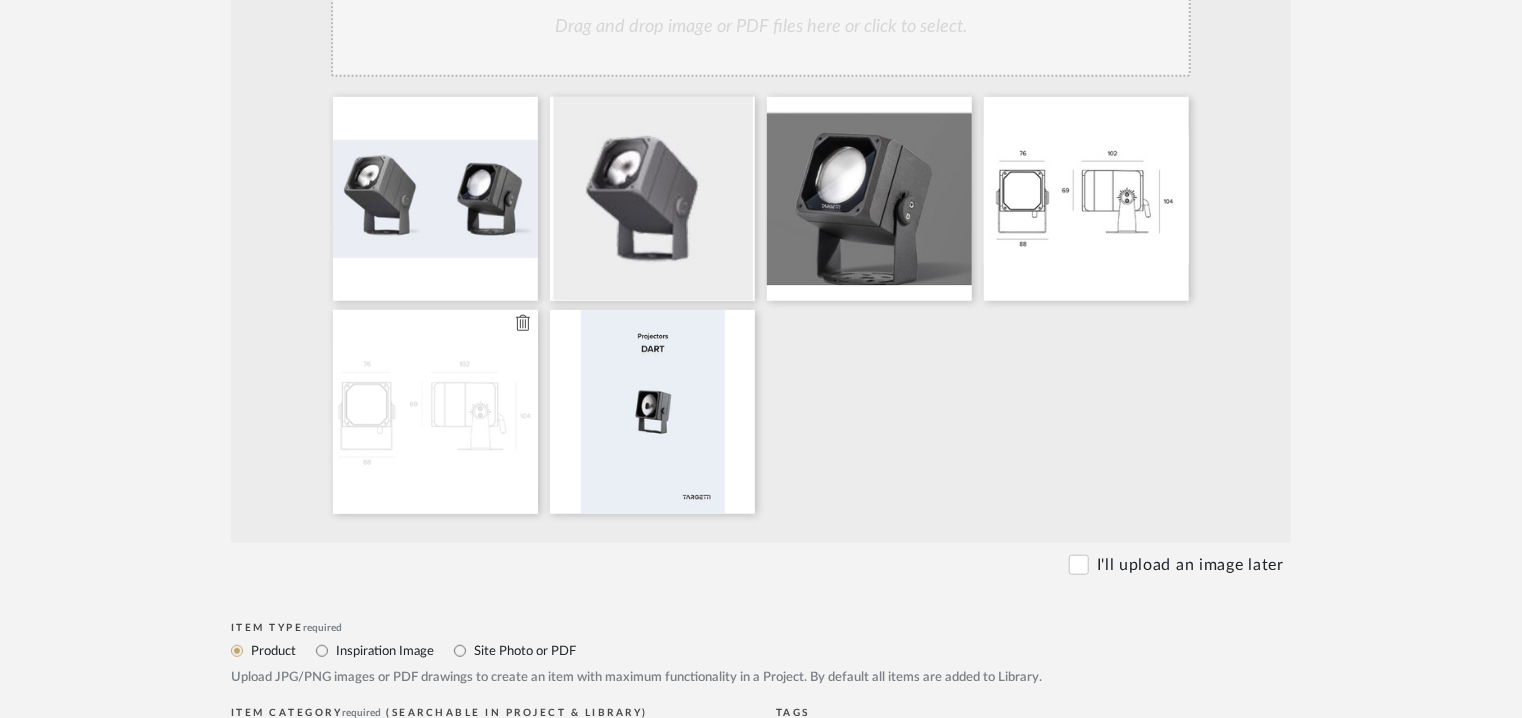 click 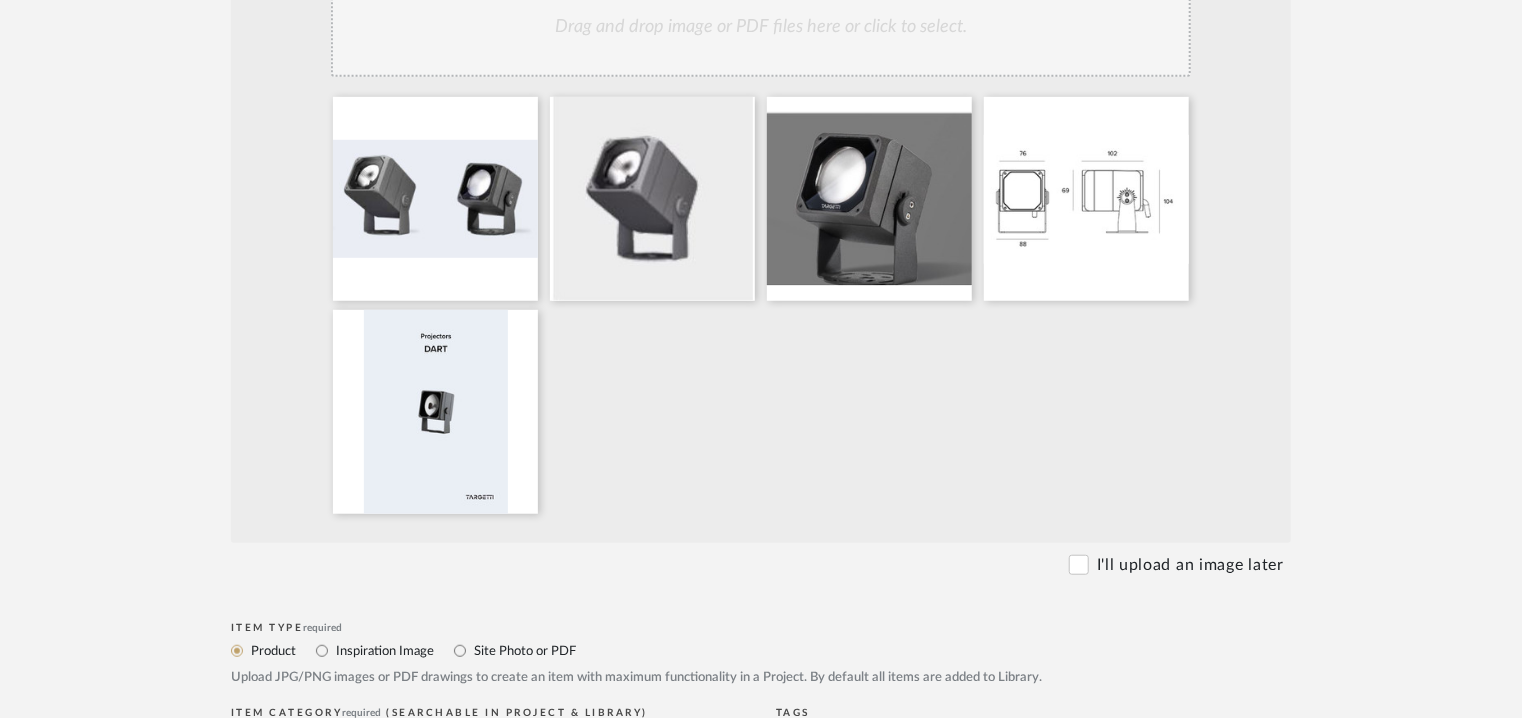 click on "Drag and drop image or PDF files here or click to select." 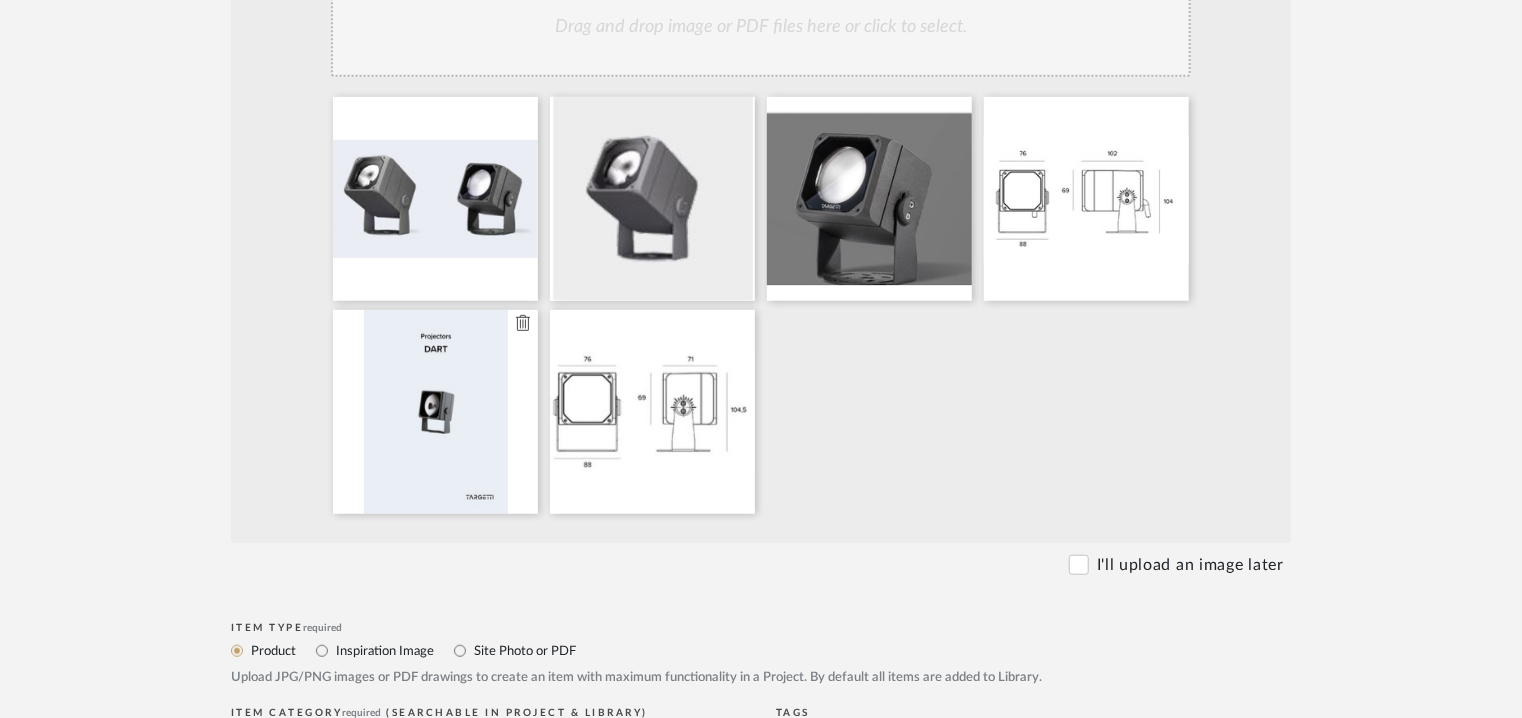 type 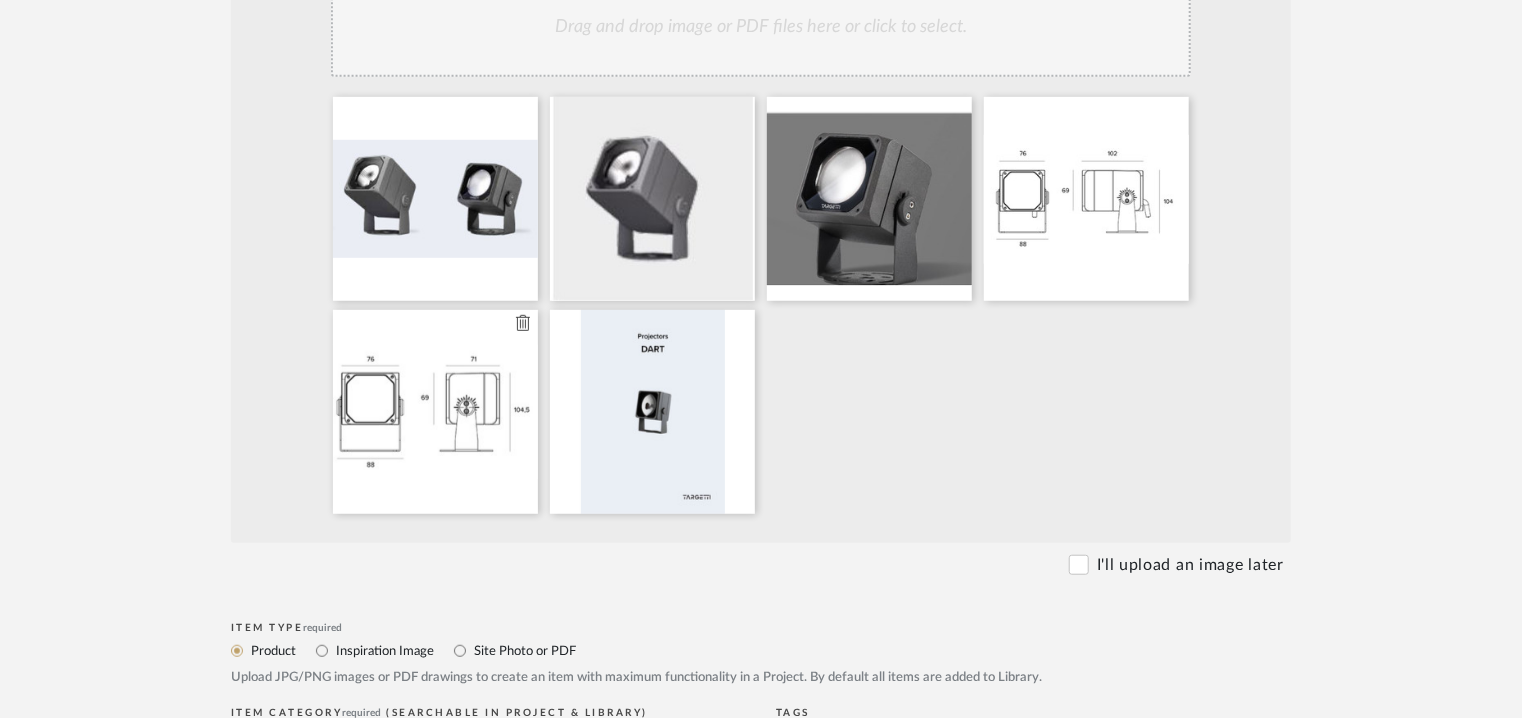 type 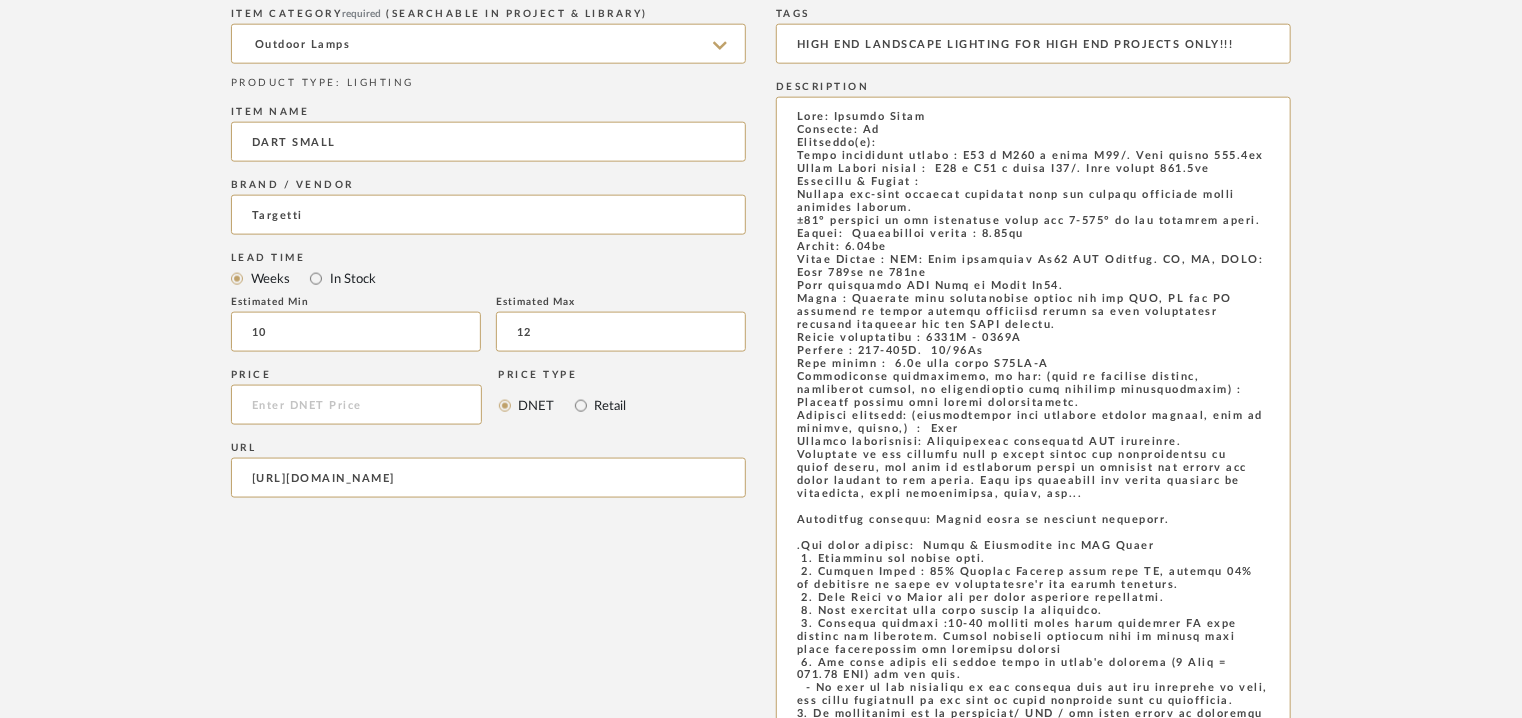 scroll, scrollTop: 1226, scrollLeft: 0, axis: vertical 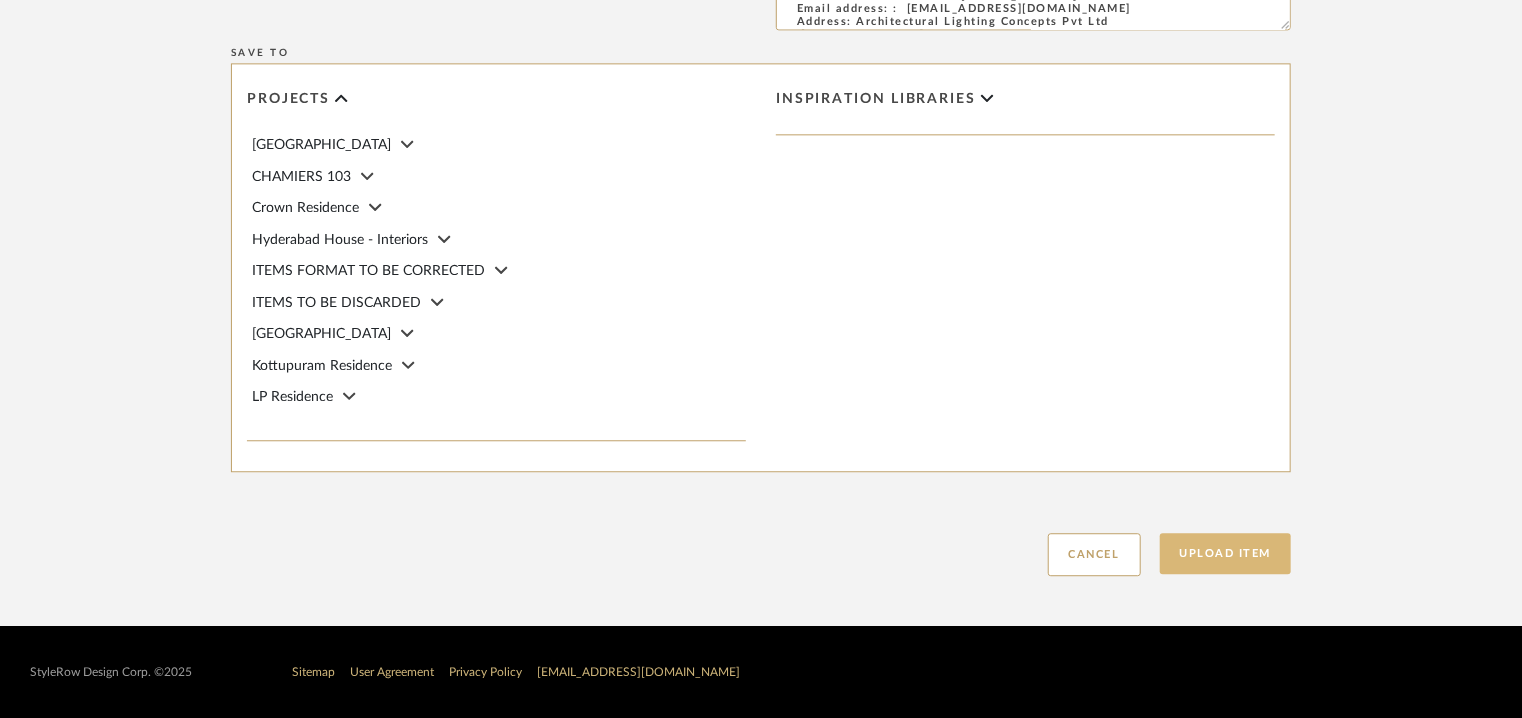 click on "Upload Item" 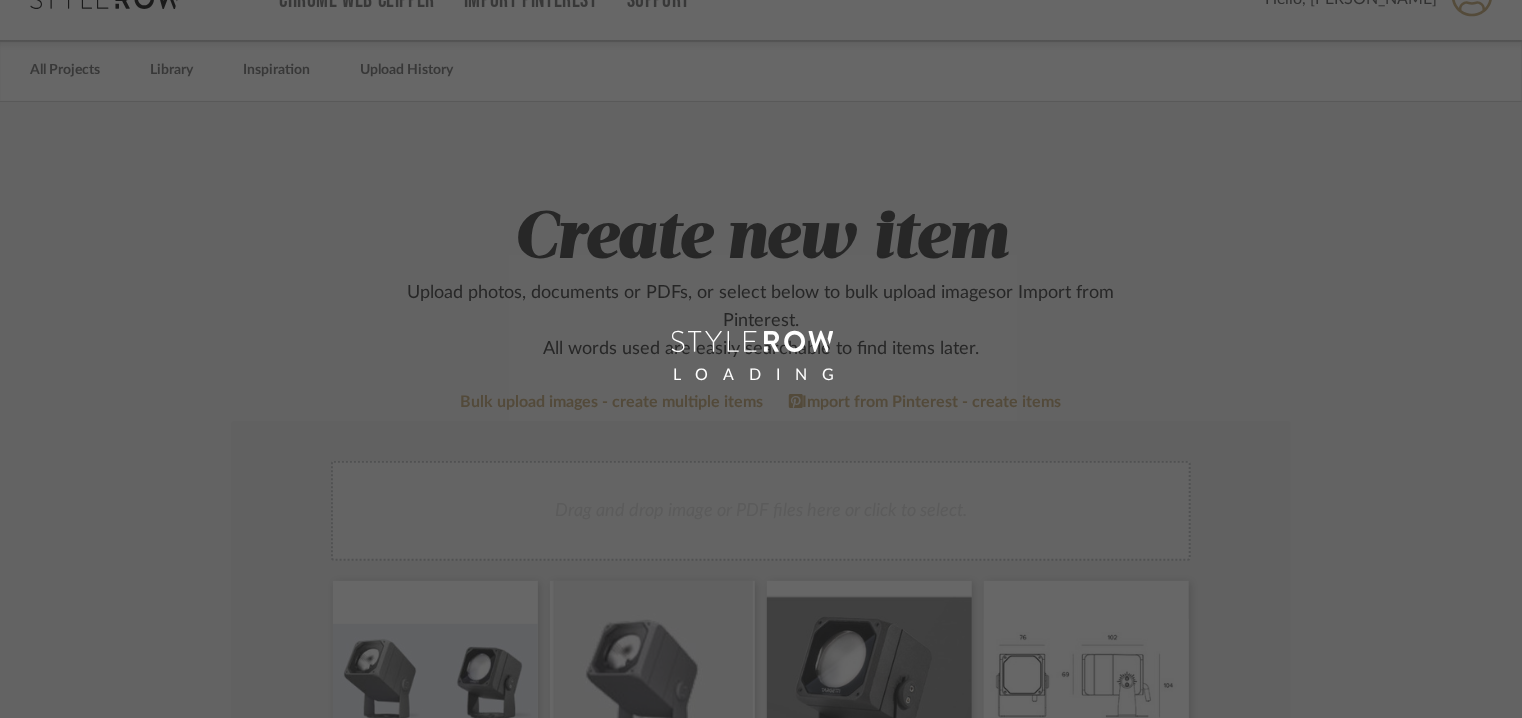 scroll, scrollTop: 0, scrollLeft: 0, axis: both 